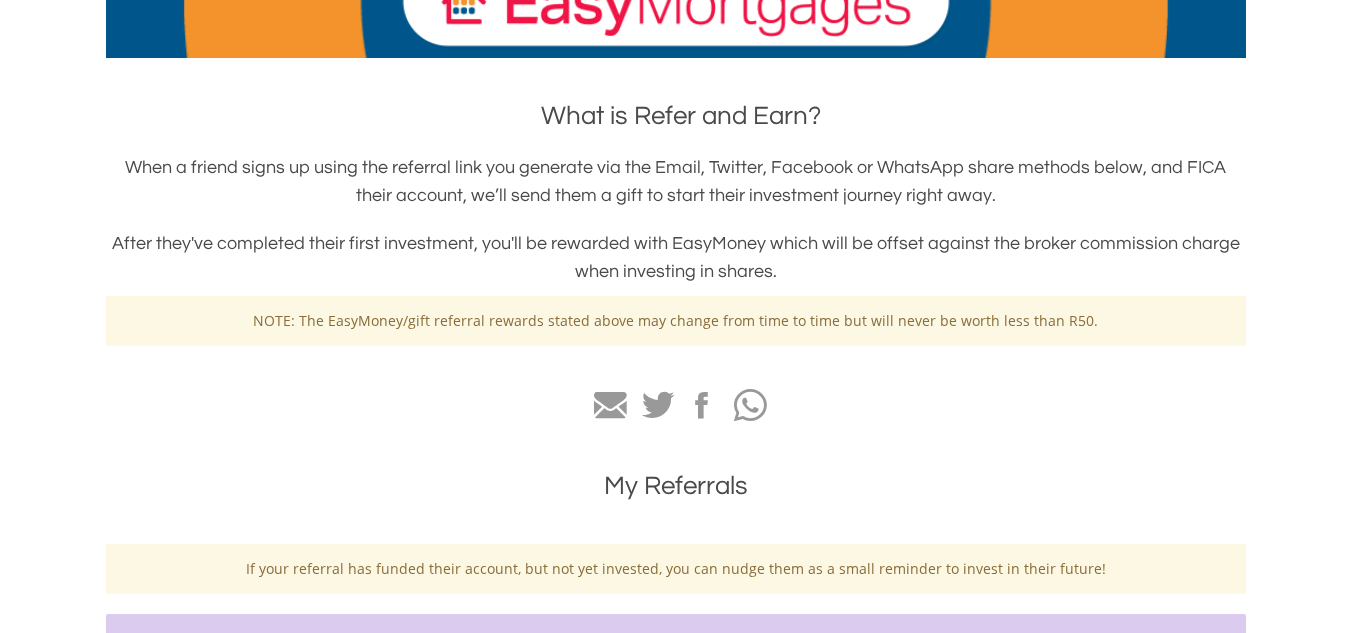 scroll, scrollTop: 366, scrollLeft: 0, axis: vertical 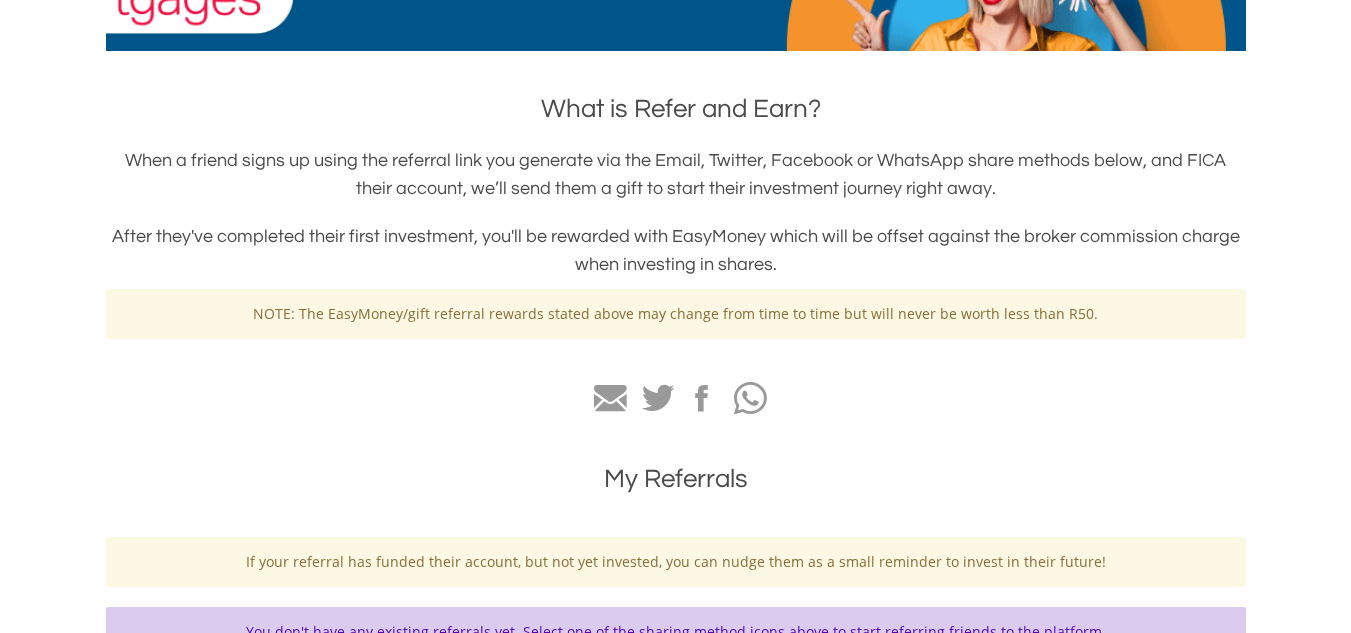 click on "My Investments
Invest Now
New Listings
Sell
My Recurring Investments
Pending Orders
Switch Unit Trusts
Vouchers
Buy a Voucher
Redeem a Voucher" at bounding box center [675, 338] 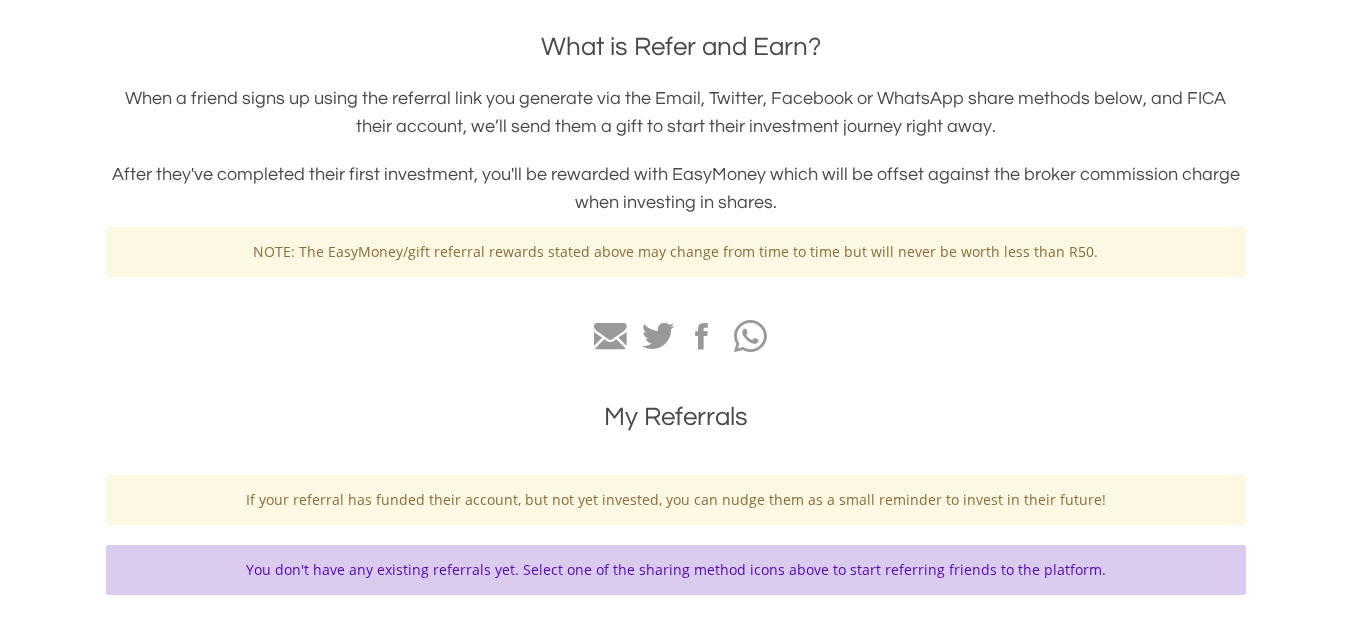 scroll, scrollTop: 366, scrollLeft: 0, axis: vertical 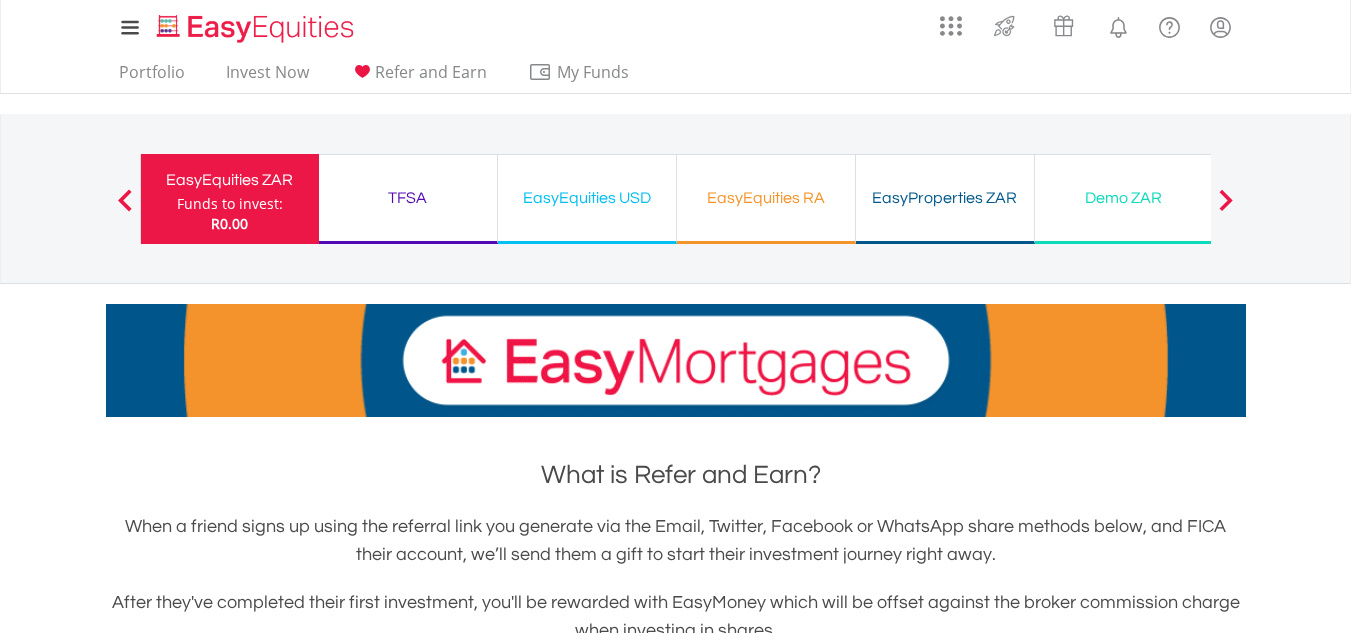 click on "EasyProperties ZAR
Funds to invest:
R0.00" at bounding box center (945, 199) 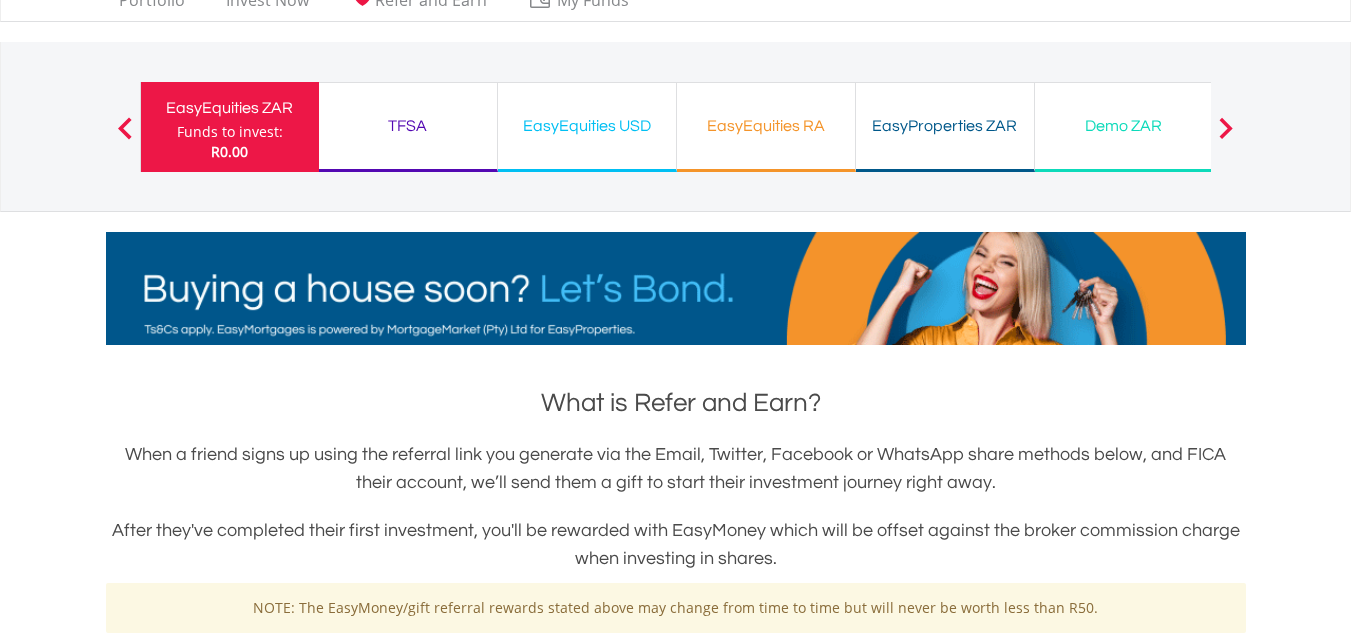 scroll, scrollTop: 0, scrollLeft: 0, axis: both 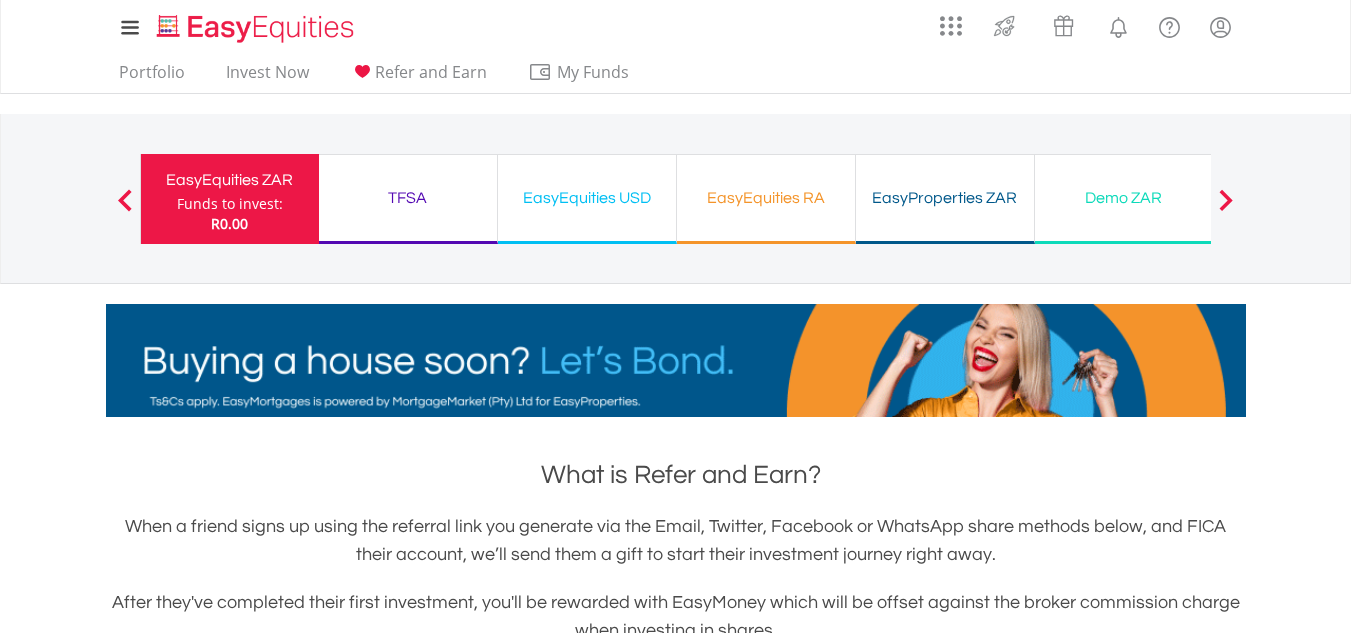 click on "EasyEquities USD
Funds to invest:
R0.00" at bounding box center [587, 199] 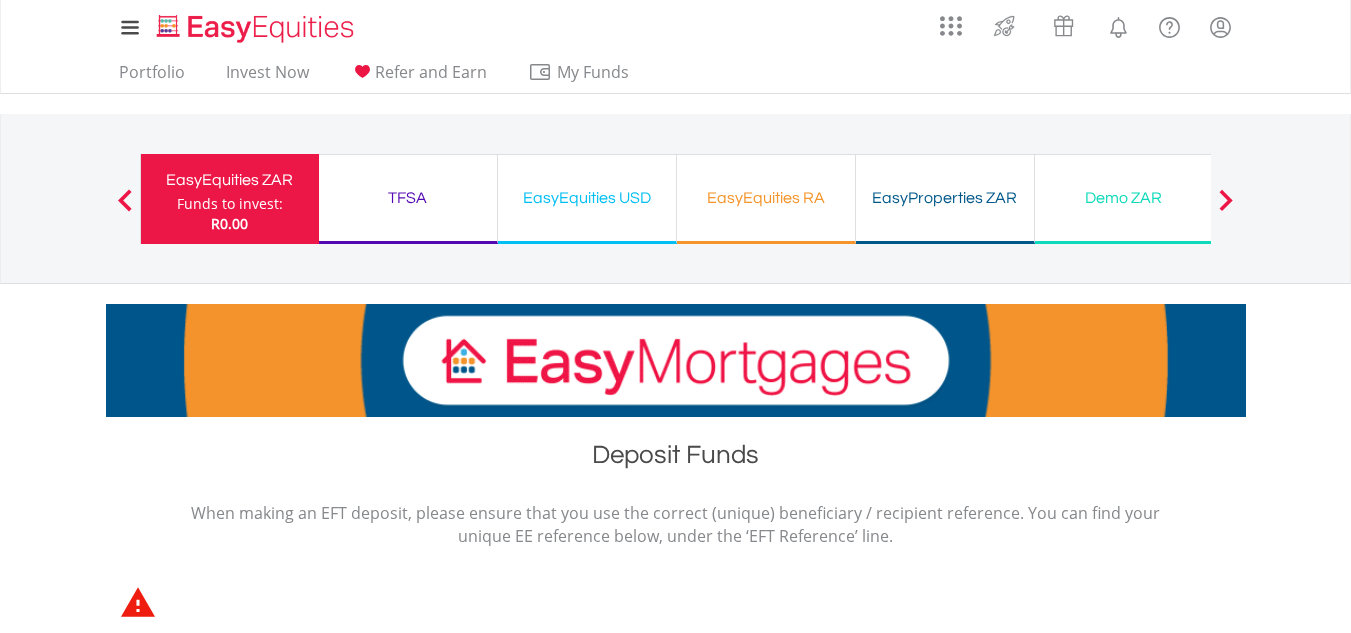 scroll, scrollTop: 0, scrollLeft: 0, axis: both 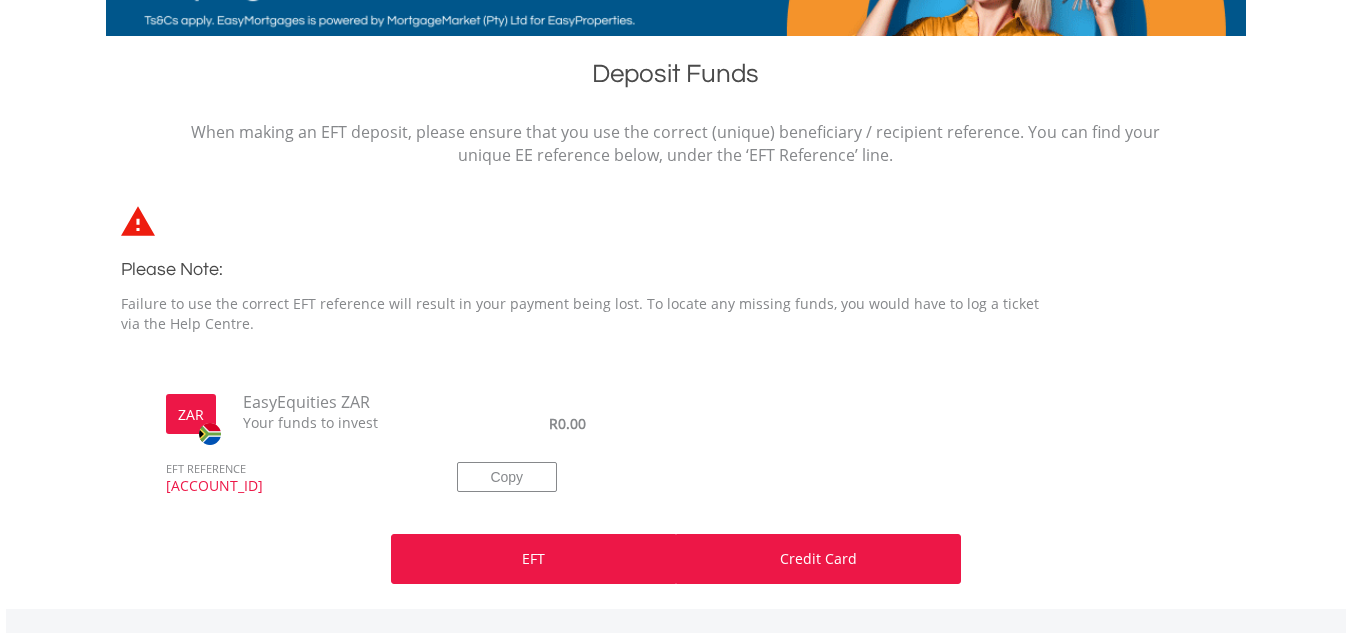 click on "Credit Card" at bounding box center (818, 559) 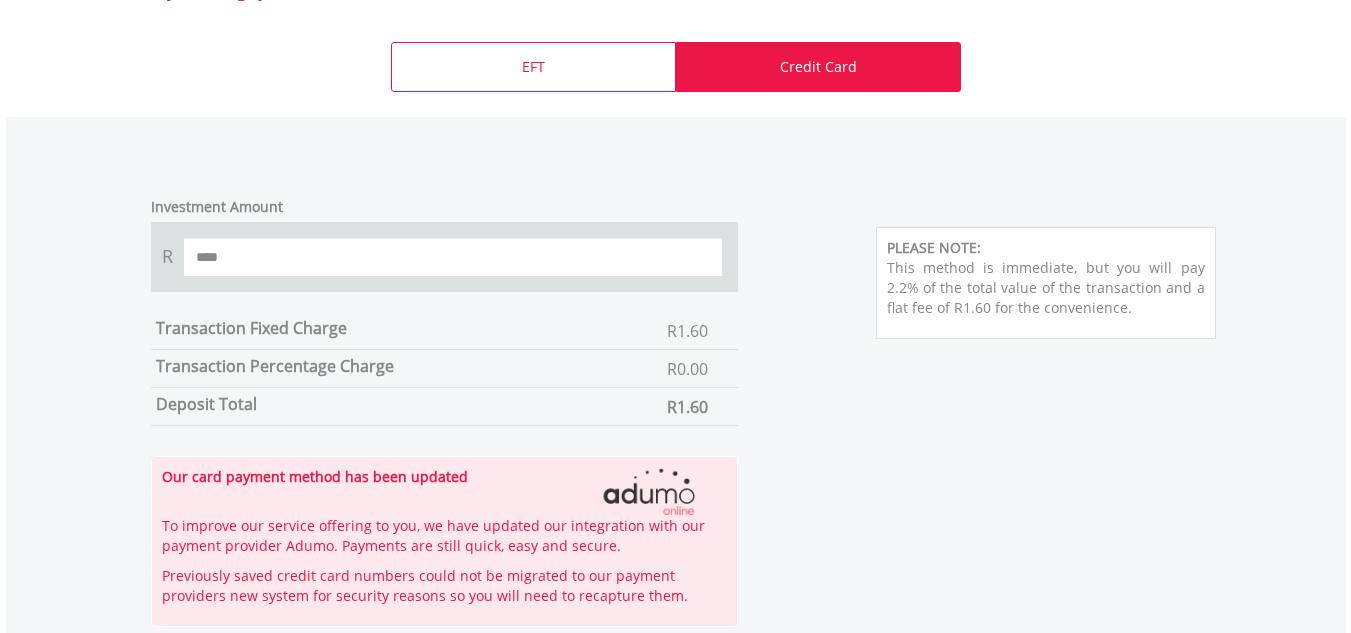 scroll, scrollTop: 939, scrollLeft: 0, axis: vertical 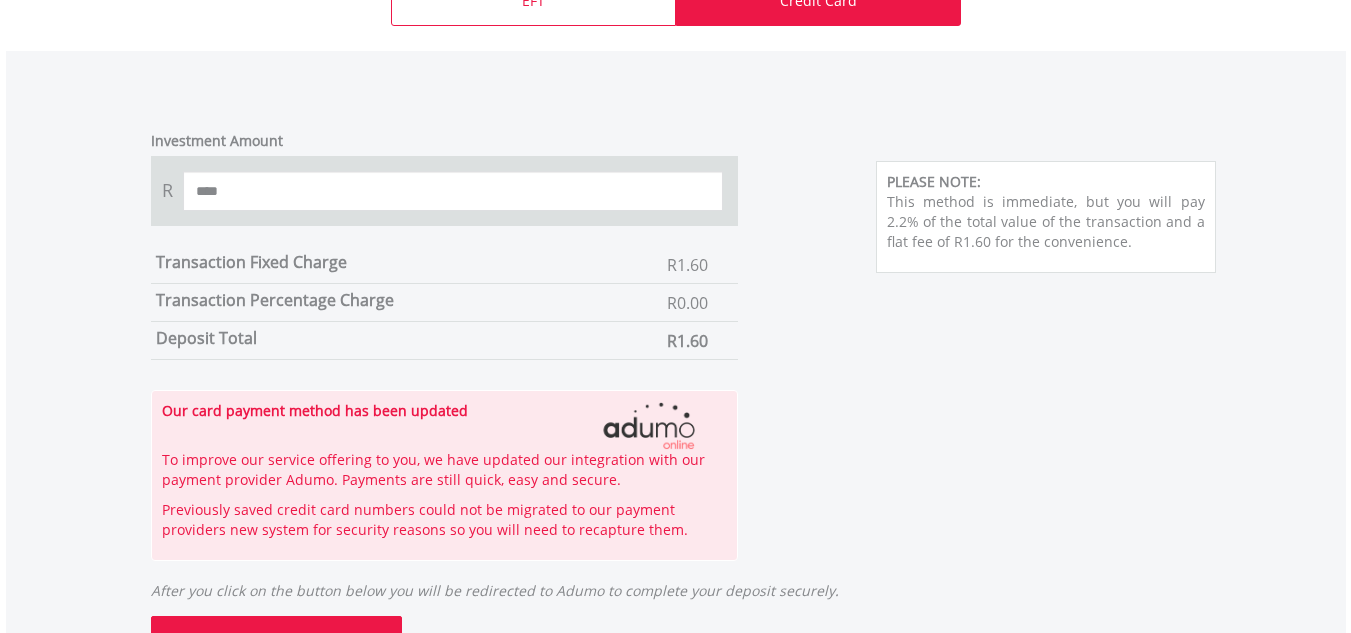 click on "R
****" at bounding box center (445, 191) 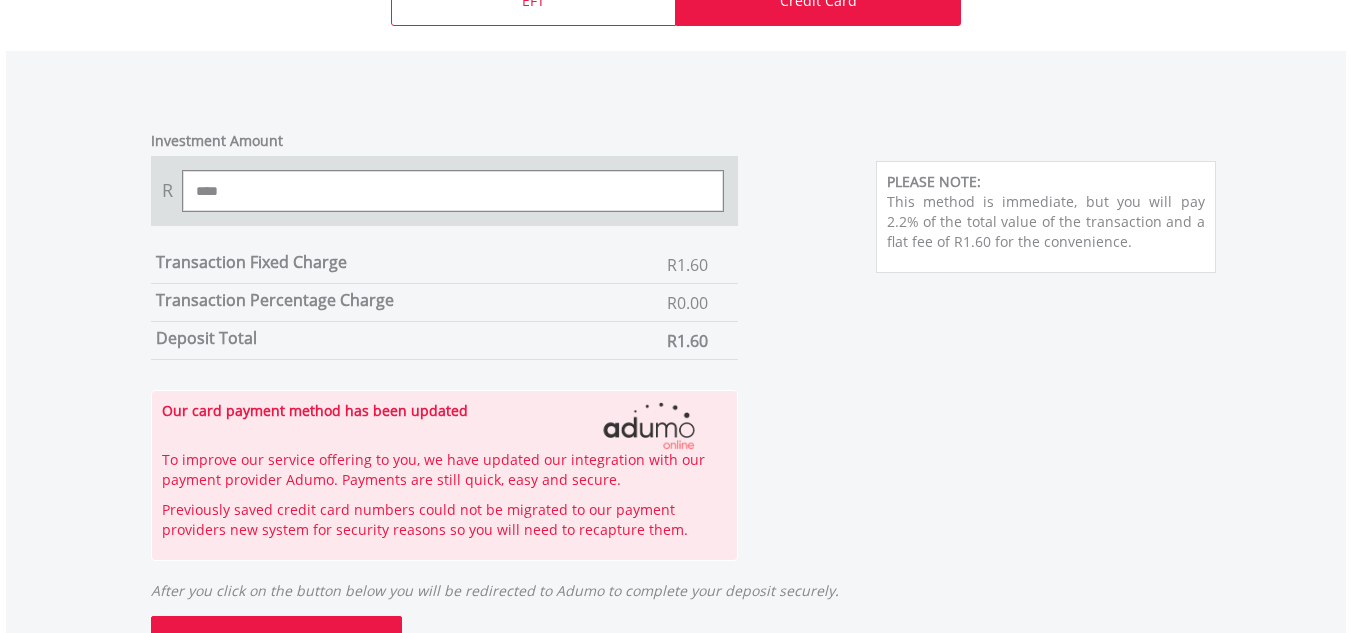 click on "****" at bounding box center (453, 191) 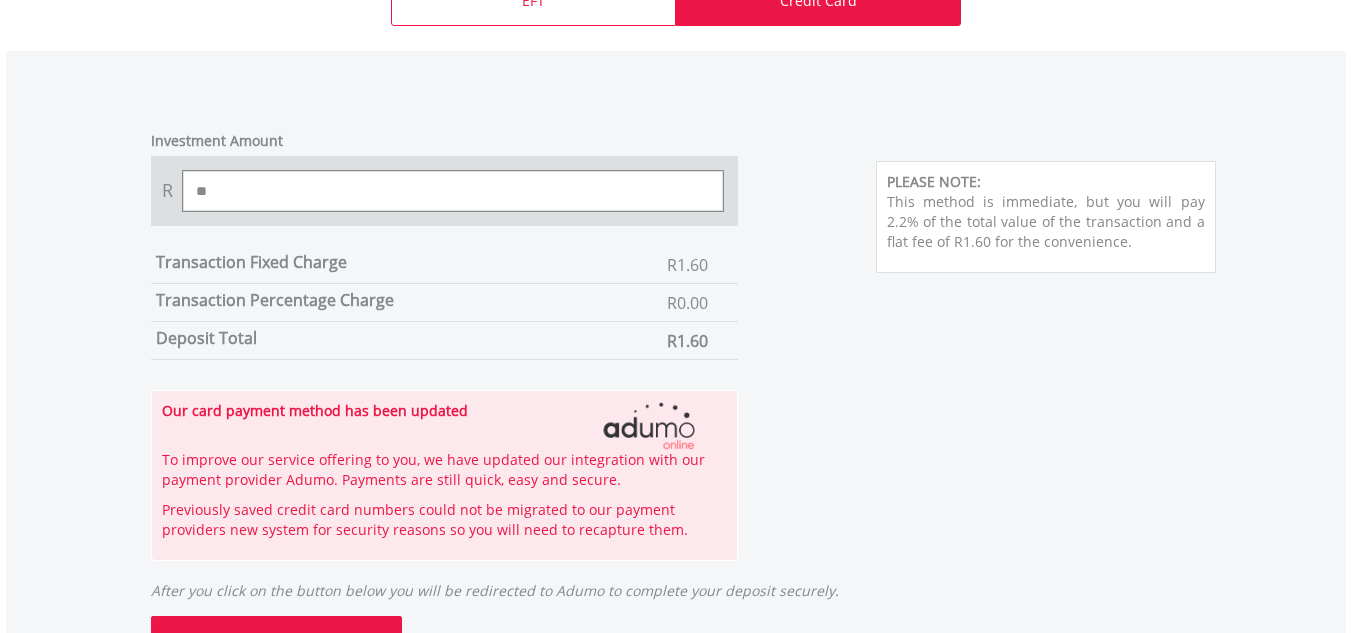 type on "*" 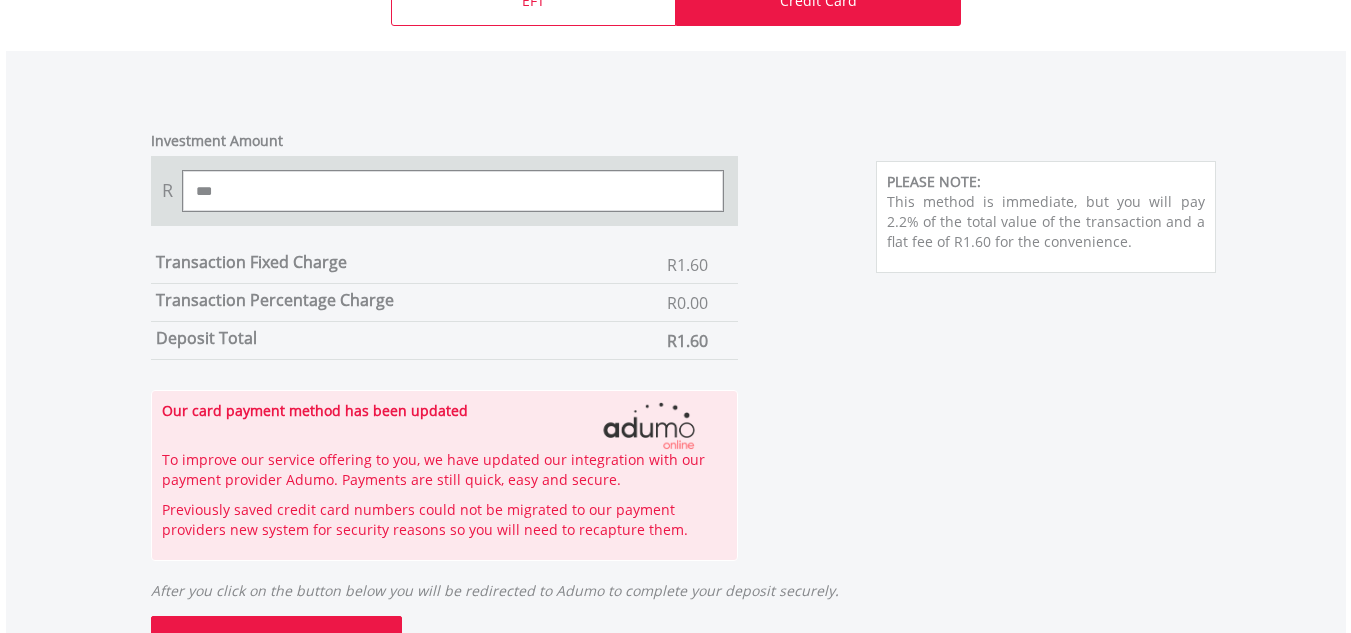type on "***" 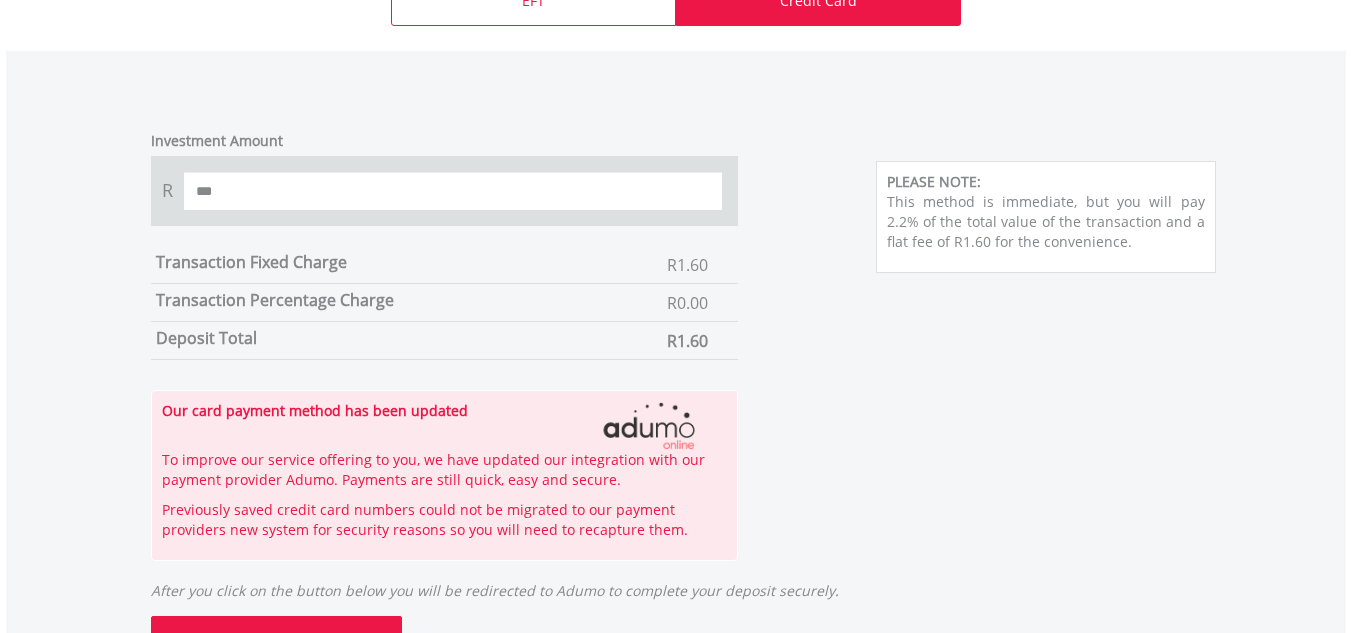 click on "Investment Amount
R
***
Transaction Fixed Charge
R1.60
Transaction Percentage Charge
R0.00
Deposit Total
R1.60
Our card payment method has been updated" at bounding box center (676, 336) 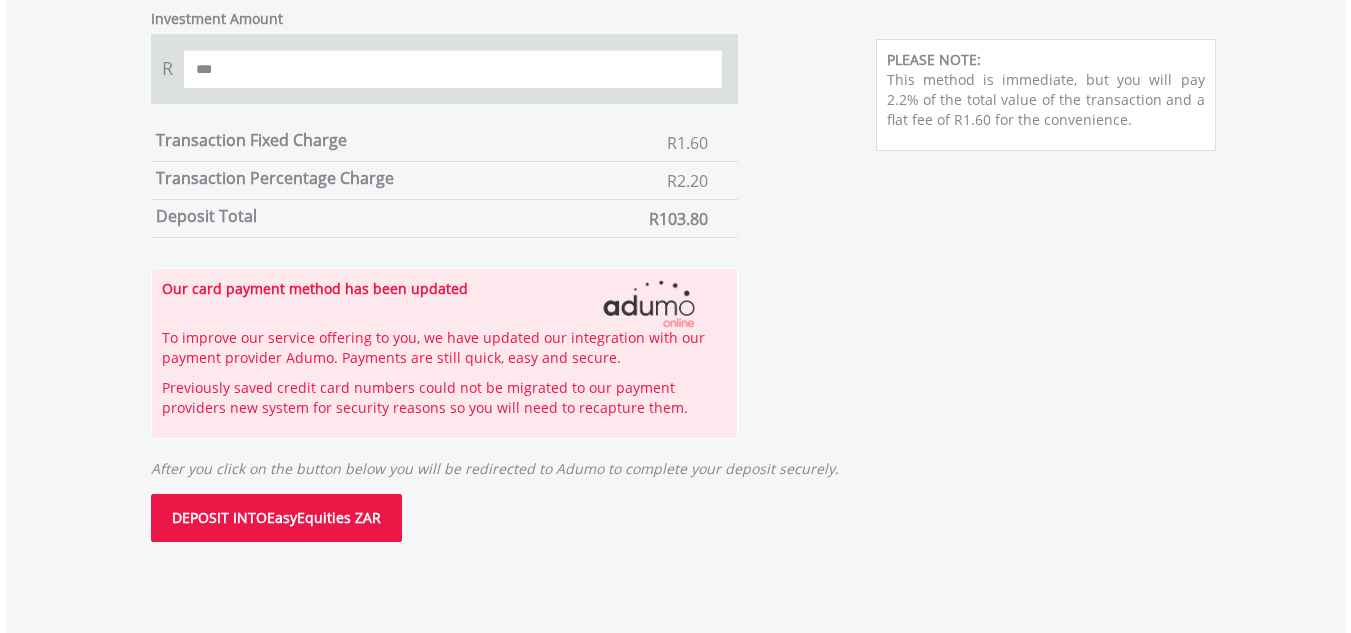 scroll, scrollTop: 1072, scrollLeft: 0, axis: vertical 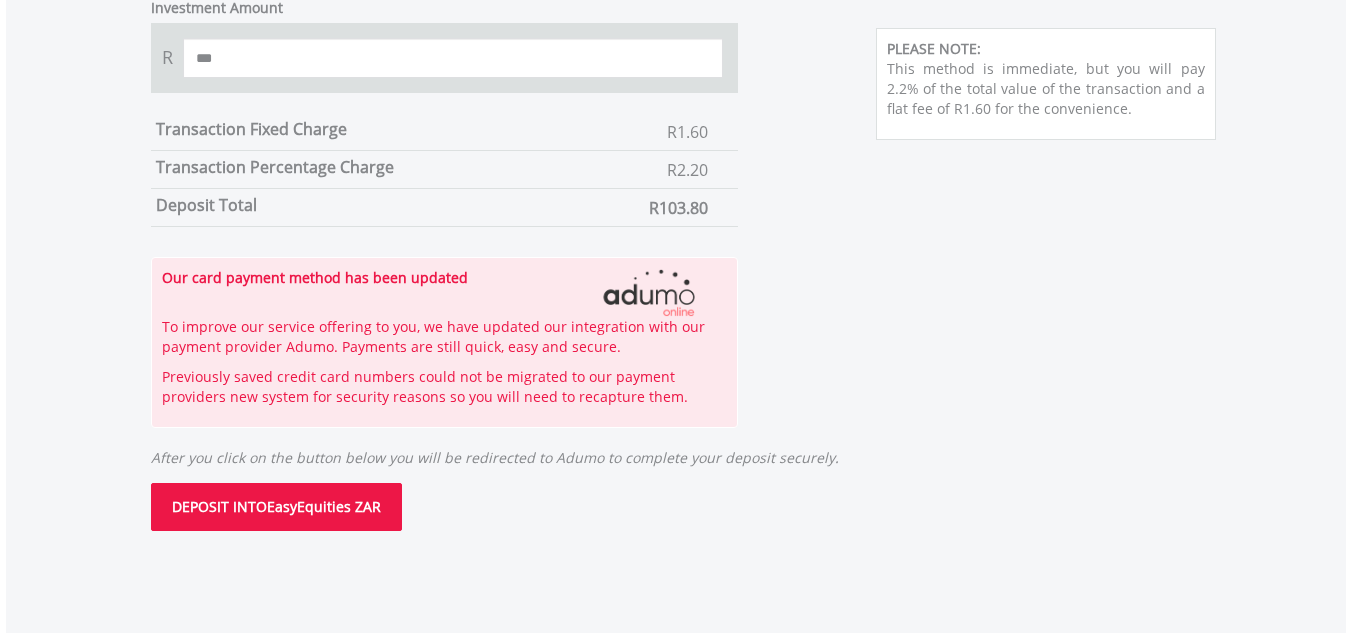 click on "DEPOSIT INTO  EasyEquities ZAR" at bounding box center (276, 507) 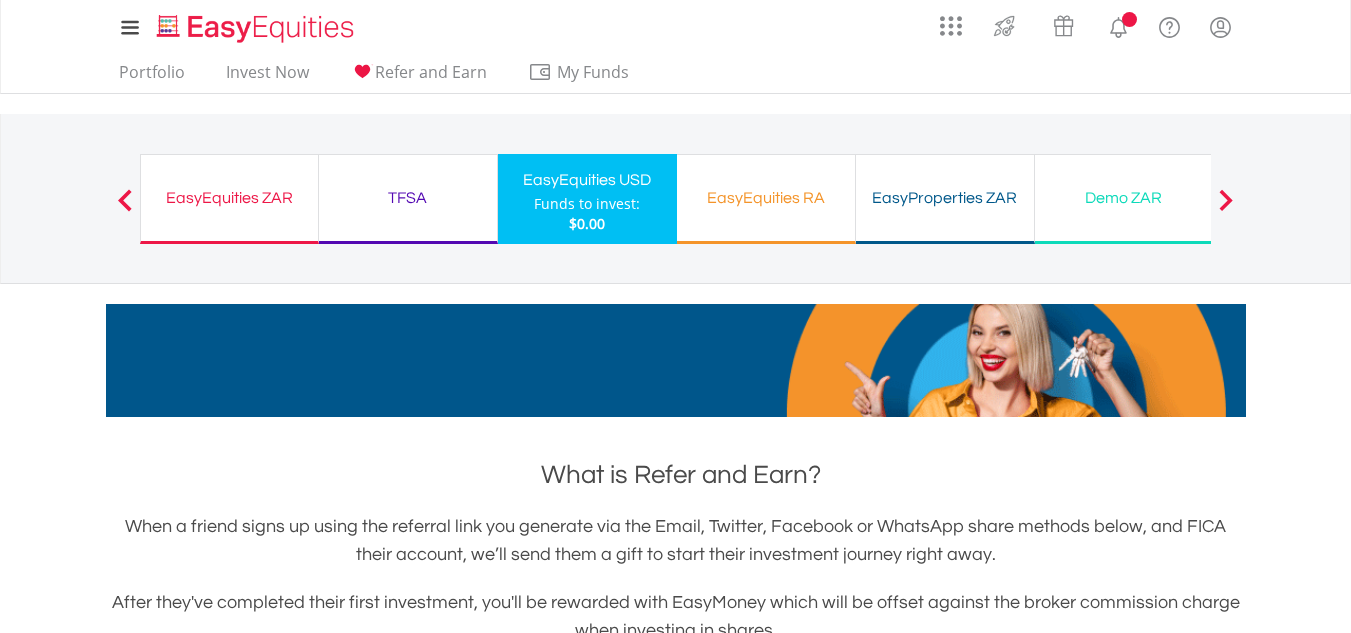 scroll, scrollTop: 0, scrollLeft: 0, axis: both 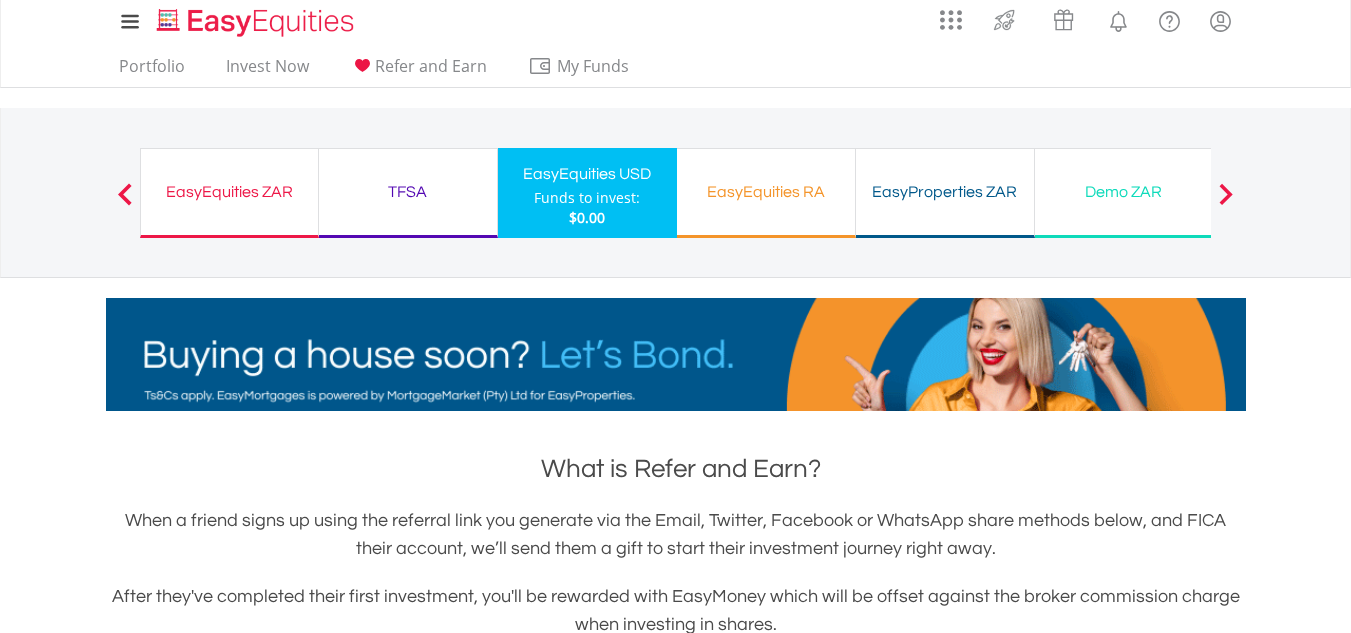 click on "EasyEquities USD" at bounding box center (587, 174) 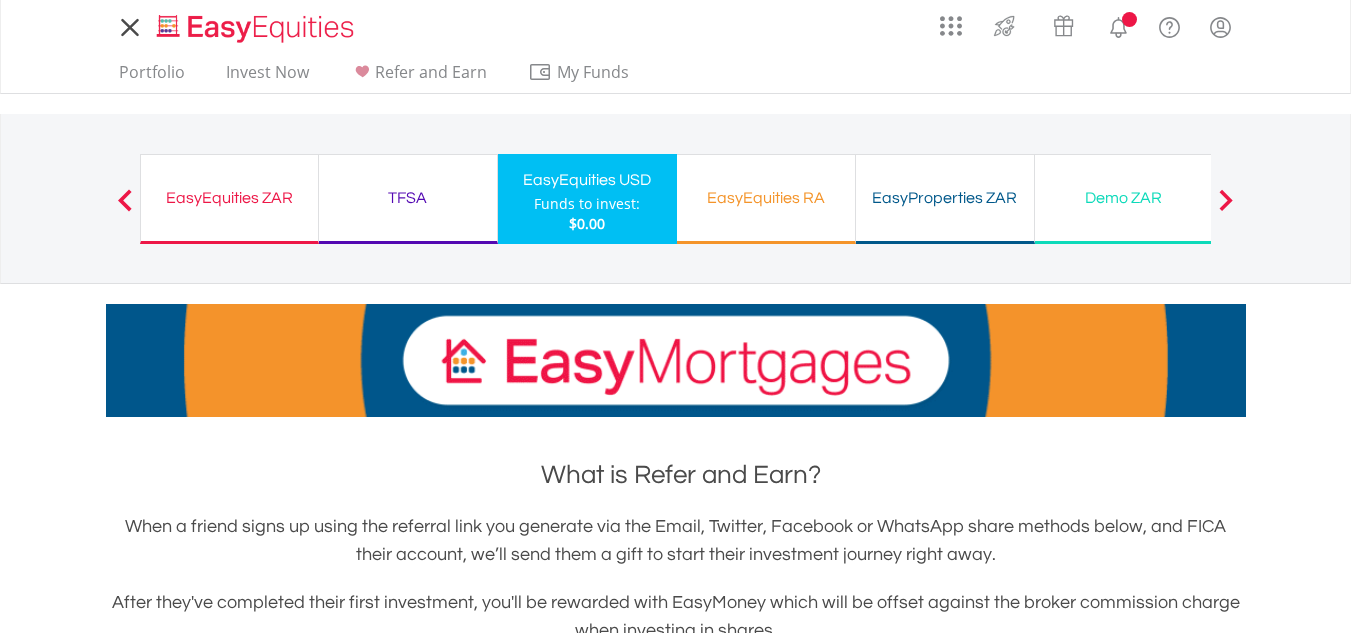 scroll, scrollTop: 0, scrollLeft: 0, axis: both 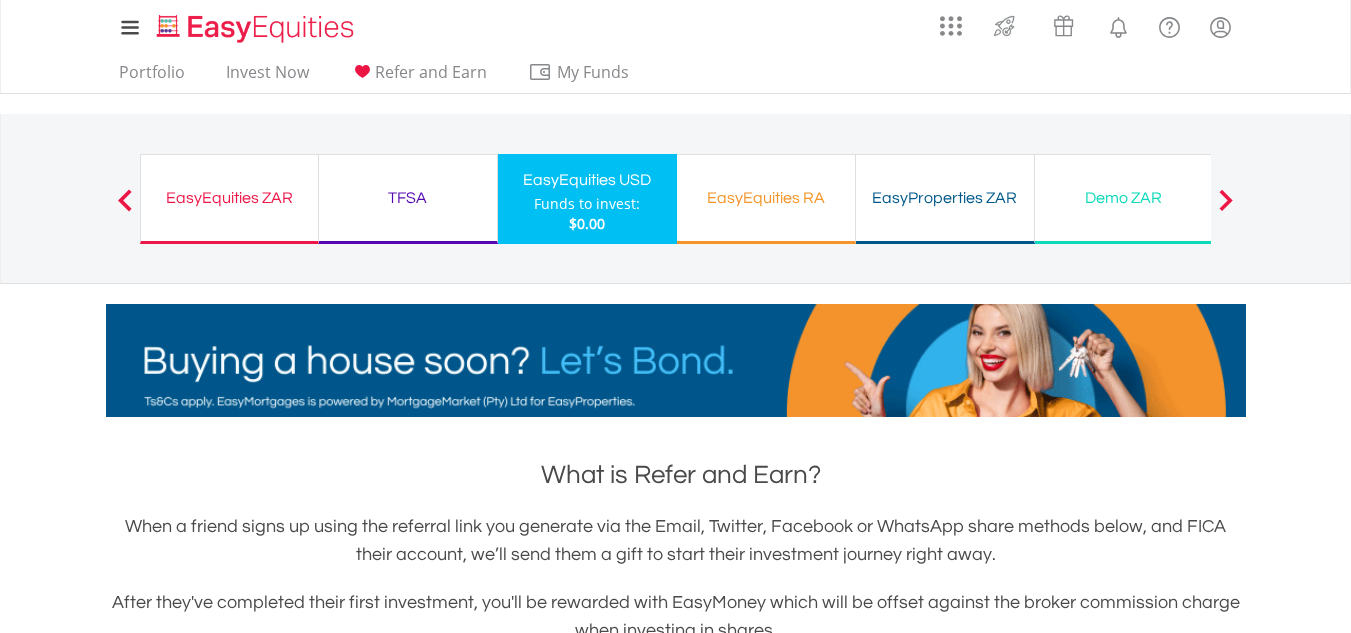 click on "EasyEquities USD" at bounding box center (587, 180) 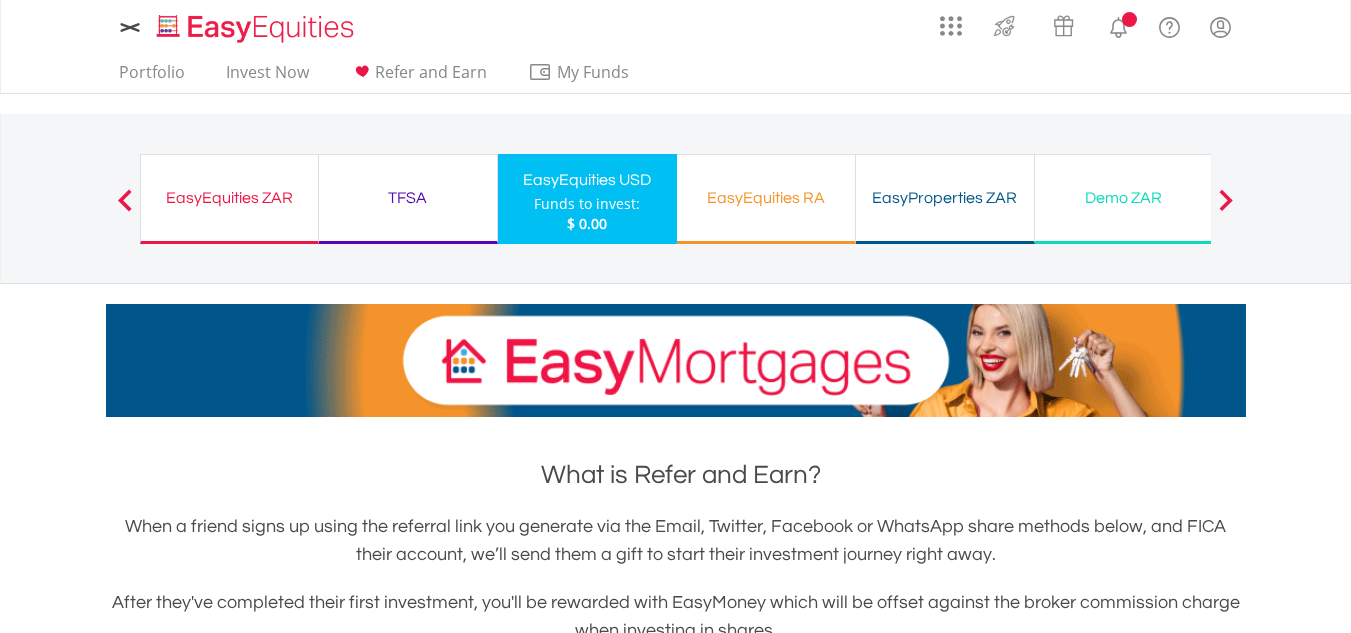 scroll, scrollTop: 0, scrollLeft: 0, axis: both 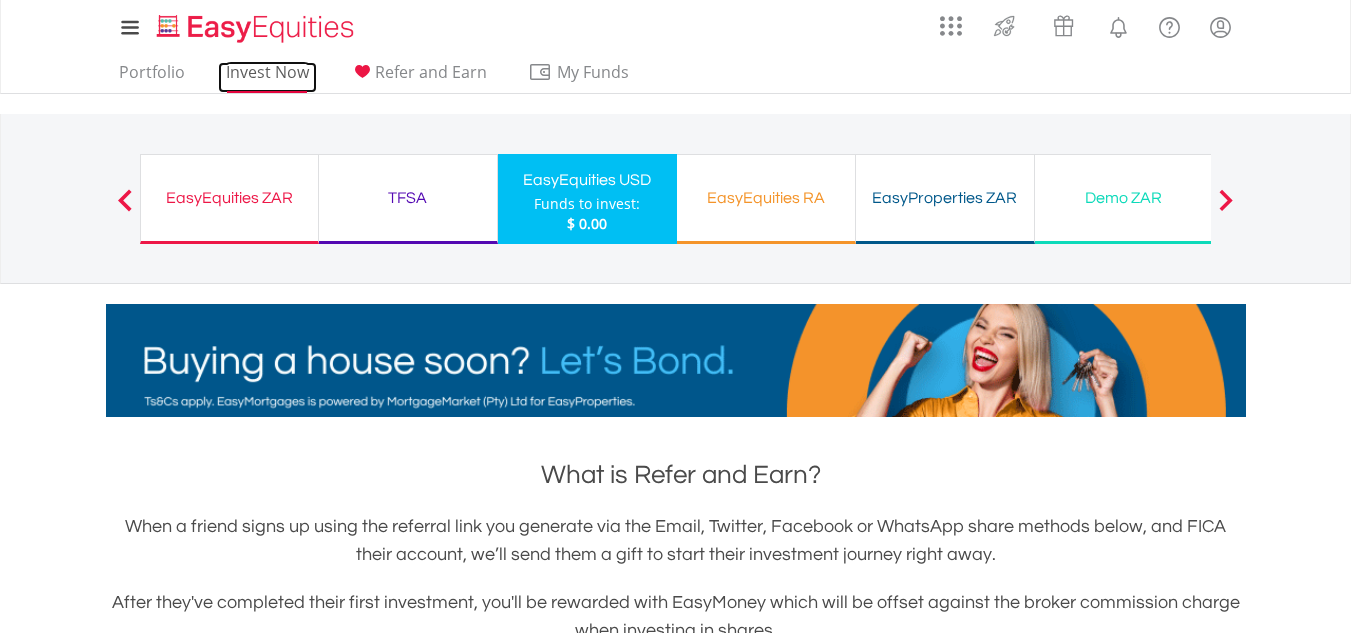 click on "Invest Now" at bounding box center (267, 77) 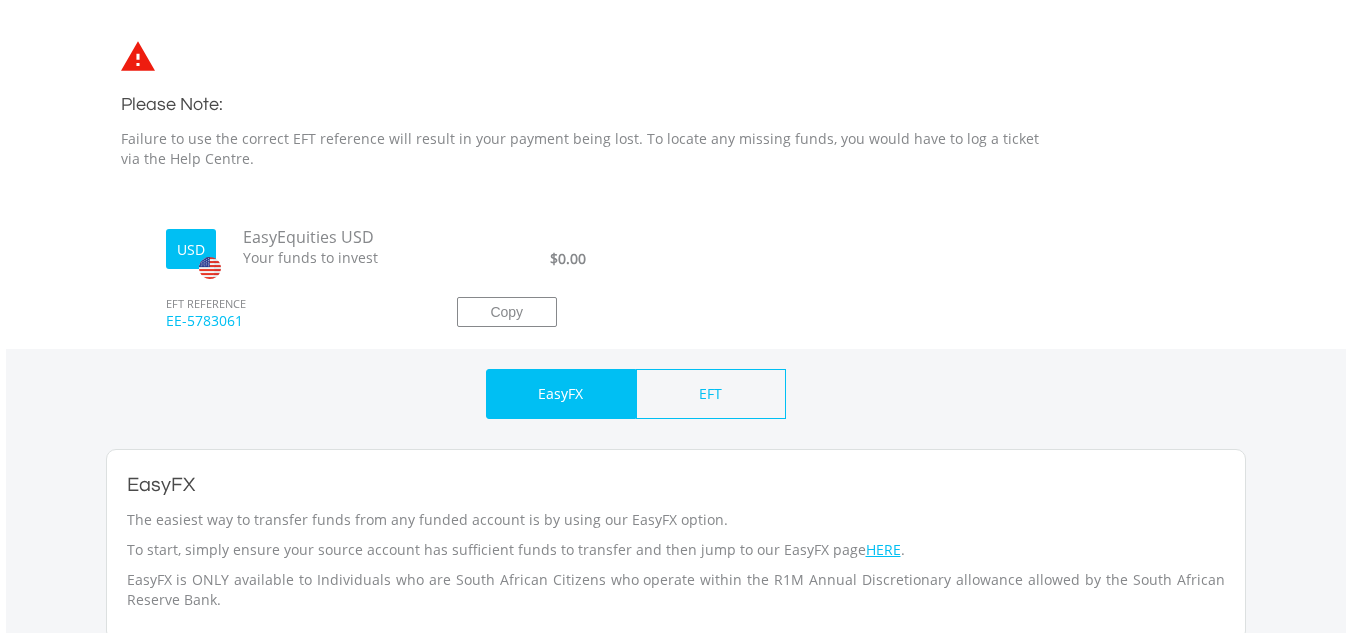 scroll, scrollTop: 549, scrollLeft: 0, axis: vertical 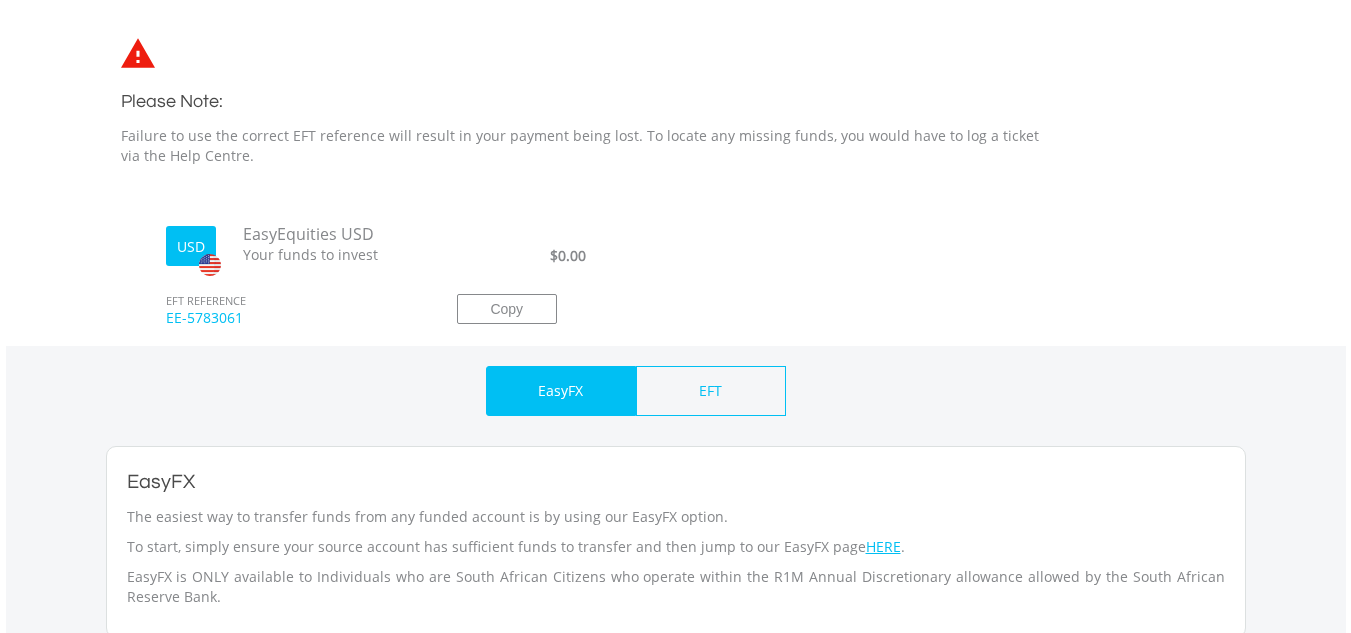 click on "My Investments
Invest Now
New Listings
Sell
My Recurring Investments
Pending Orders
Vouchers
Buy a Voucher
Redeem a Voucher
Account Management" at bounding box center (675, 307) 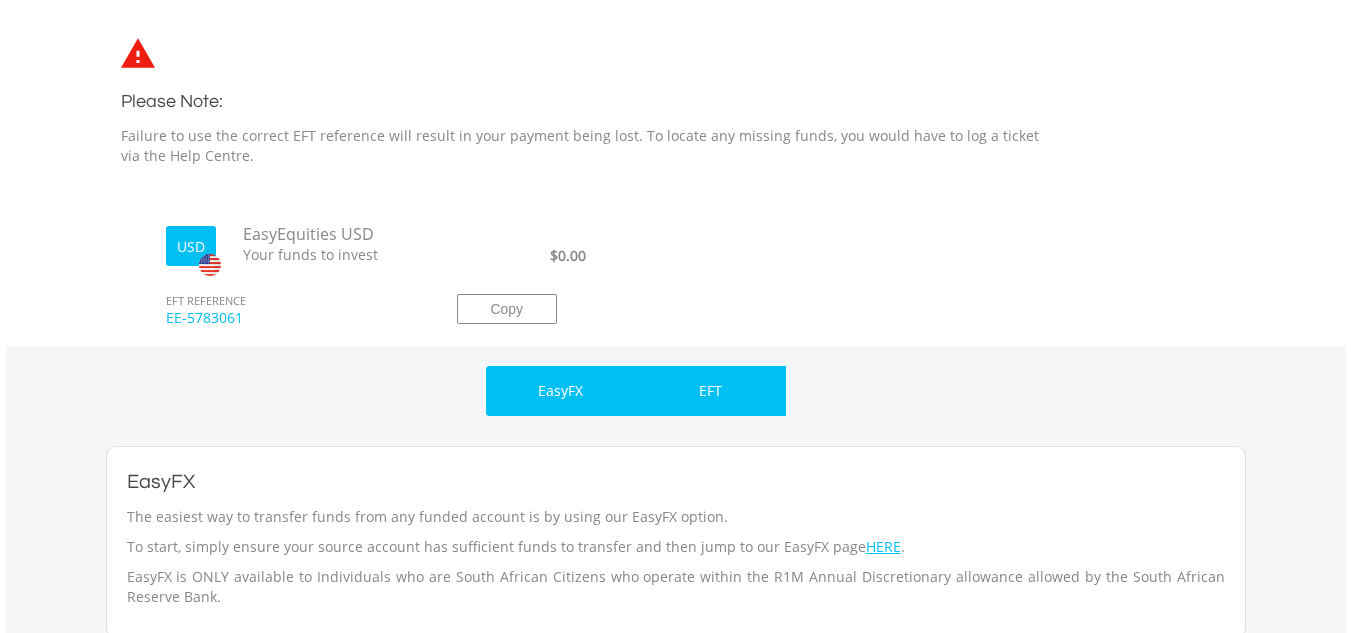 click on "EFT" at bounding box center [711, 391] 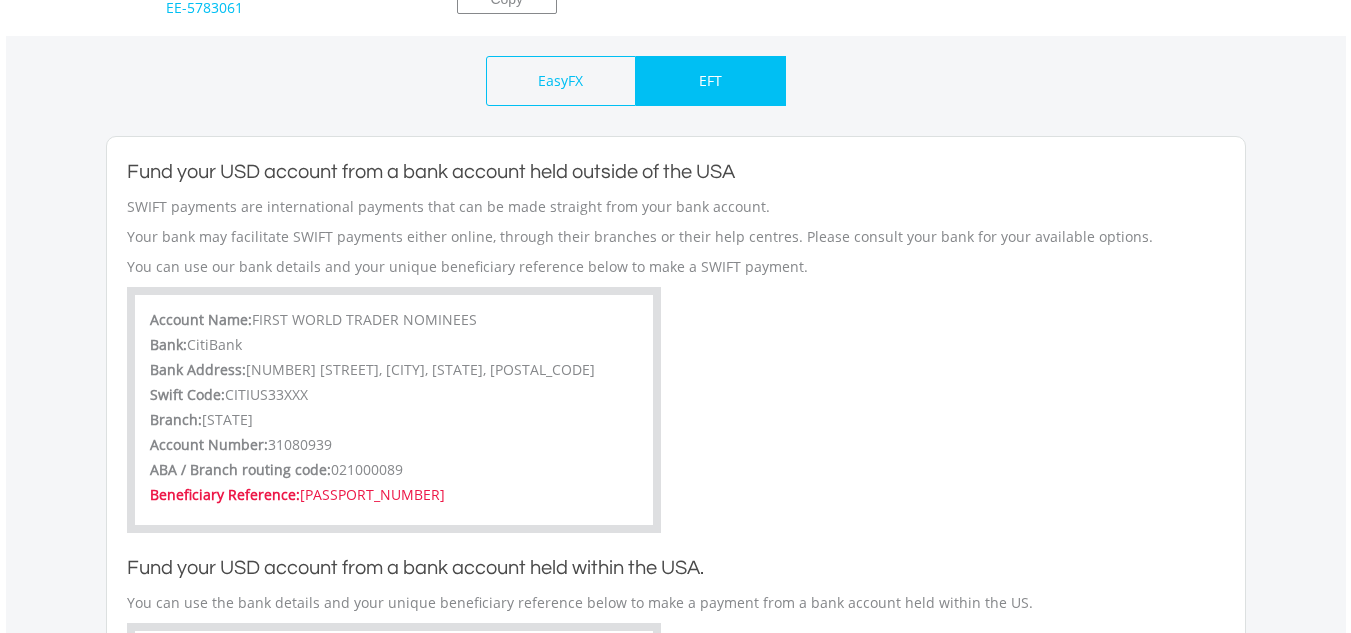 scroll, scrollTop: 855, scrollLeft: 0, axis: vertical 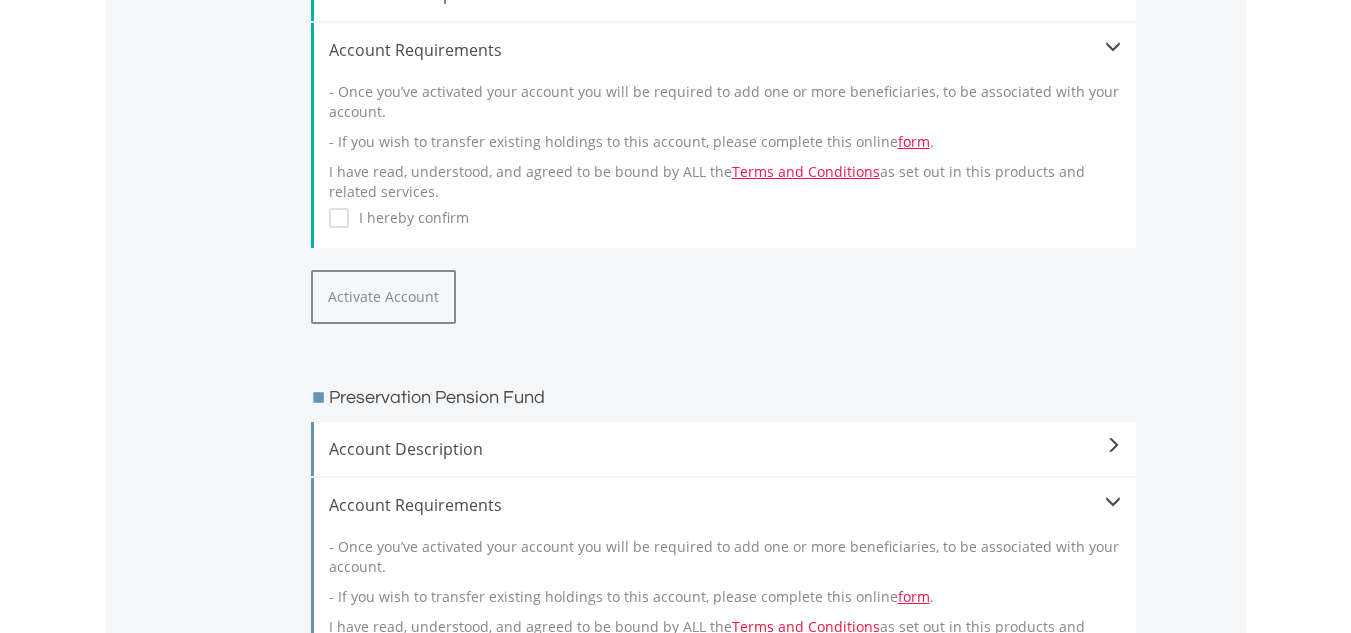 drag, startPoint x: 415, startPoint y: 212, endPoint x: 325, endPoint y: 218, distance: 90.199776 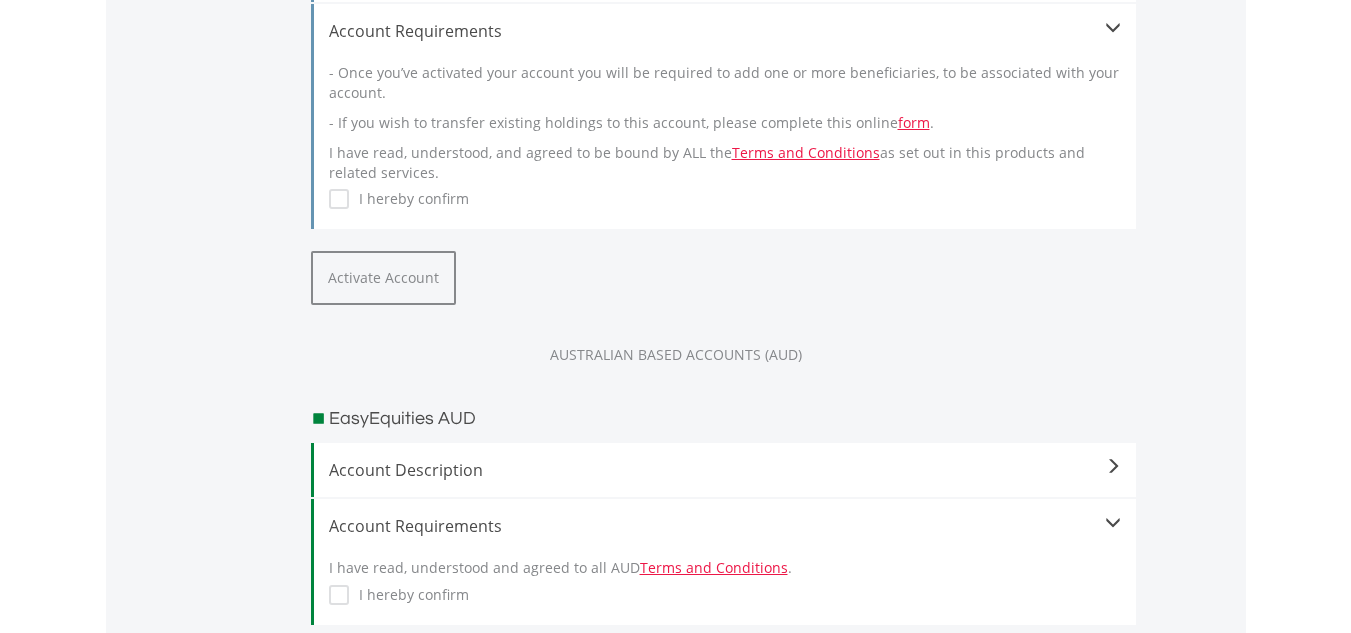 scroll, scrollTop: 1087, scrollLeft: 0, axis: vertical 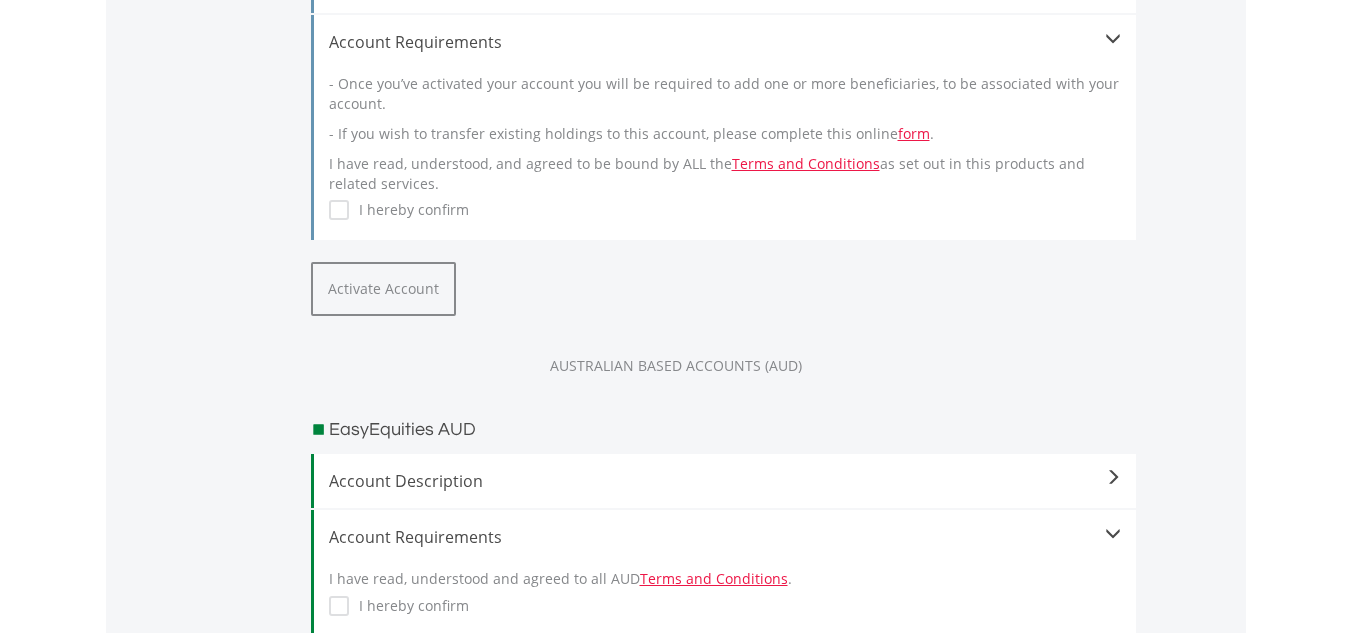 click on "- Once you’ve activated your account you will be required to add one or more beneficiaries, to be associated with your account.  - If you wish to transfer existing holdings to this account, please complete this online  form . I have read, understood, and agreed to be bound by ALL the   Terms and Conditions  as set out in this products and related services.
I hereby confirm" at bounding box center [725, 139] 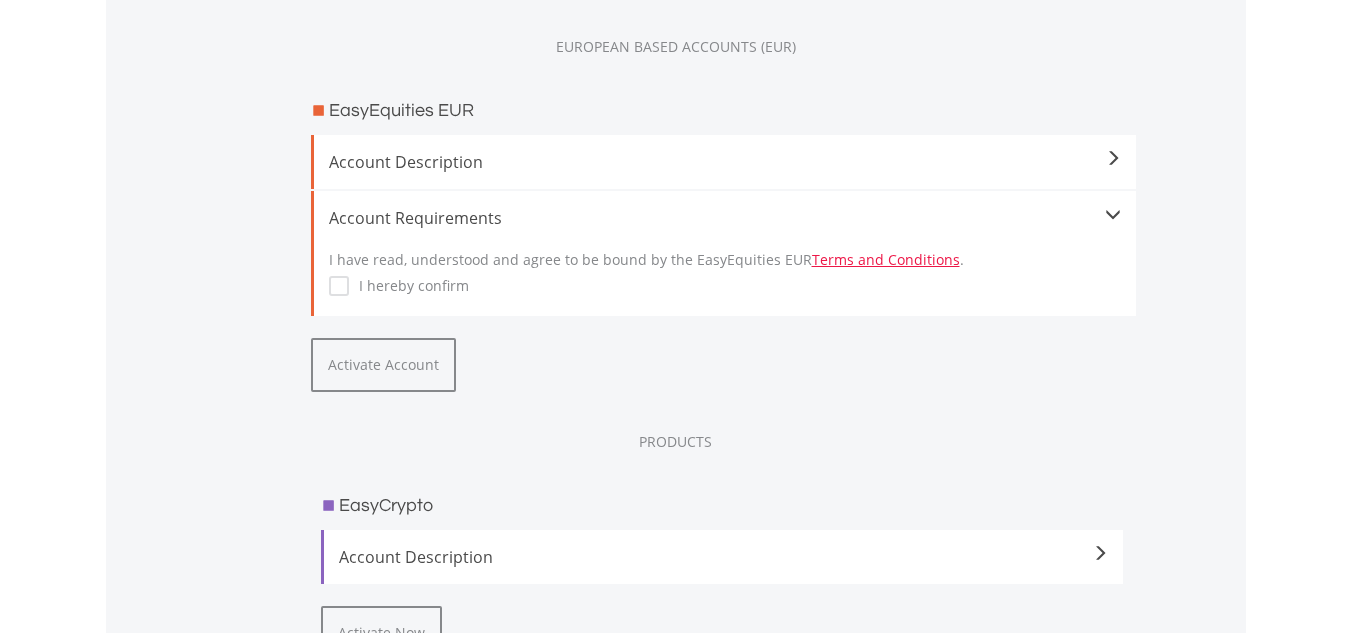 scroll, scrollTop: 2191, scrollLeft: 0, axis: vertical 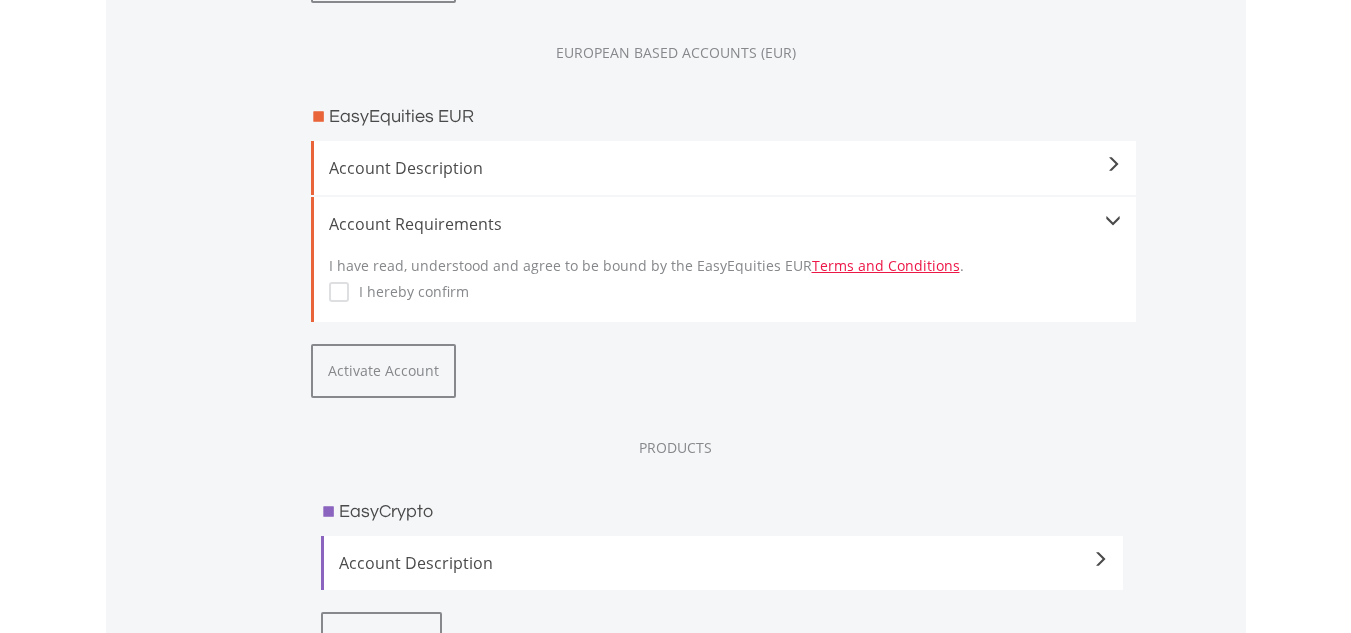 click on "I hereby confirm" at bounding box center (409, 292) 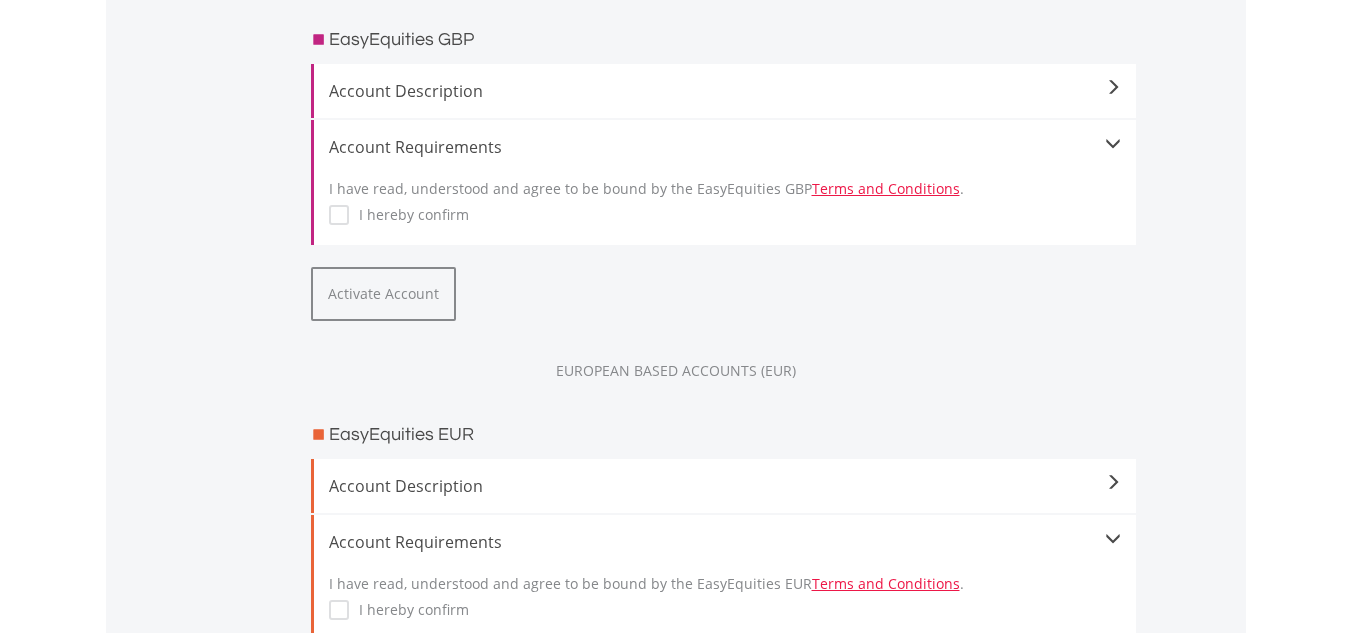 scroll, scrollTop: 1856, scrollLeft: 0, axis: vertical 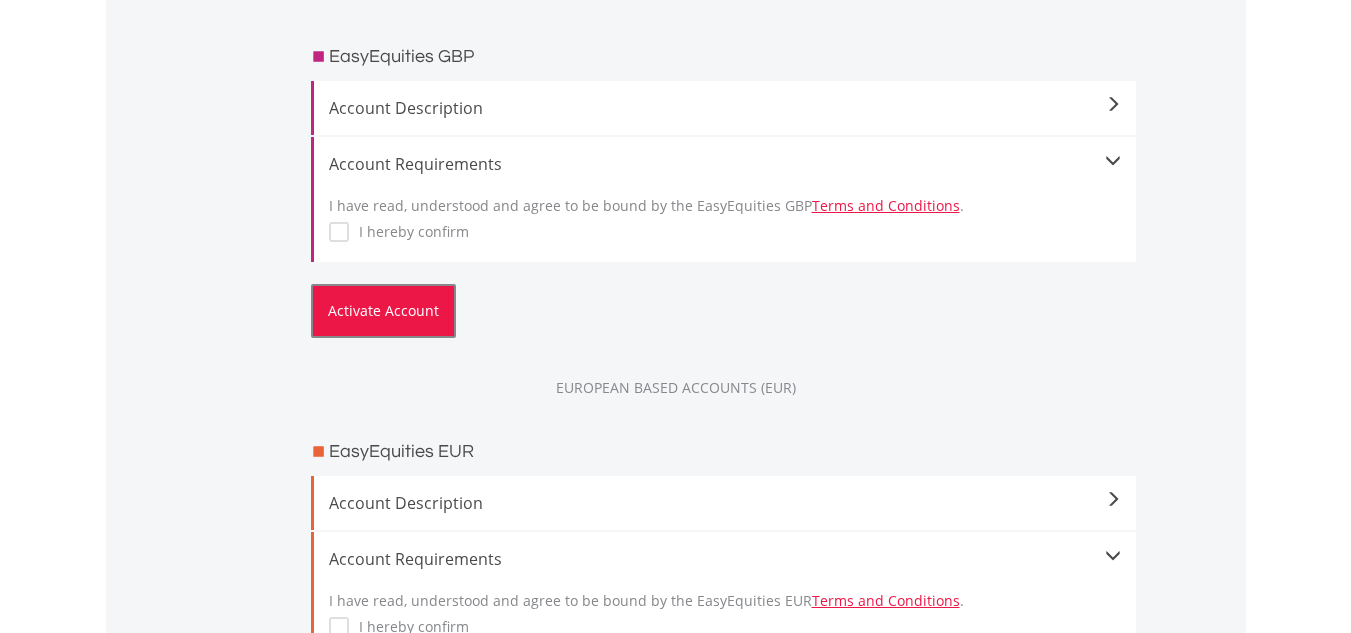 click on "Activate Account" at bounding box center [383, 311] 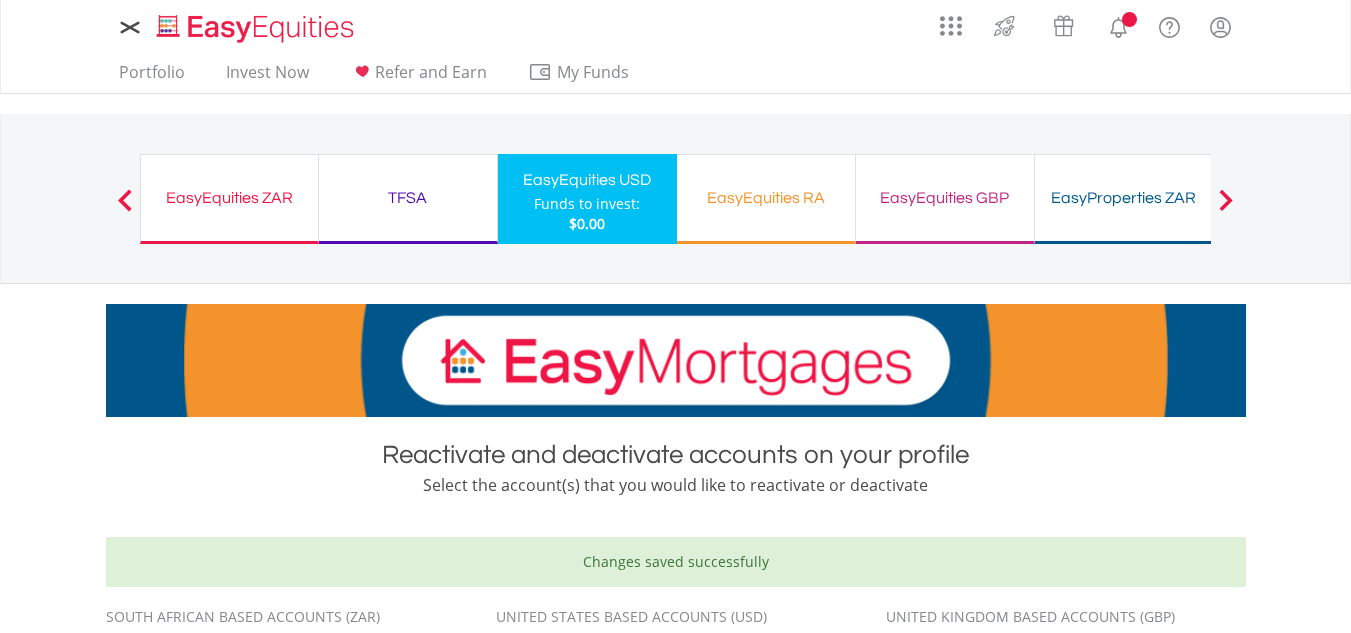 scroll, scrollTop: 0, scrollLeft: 0, axis: both 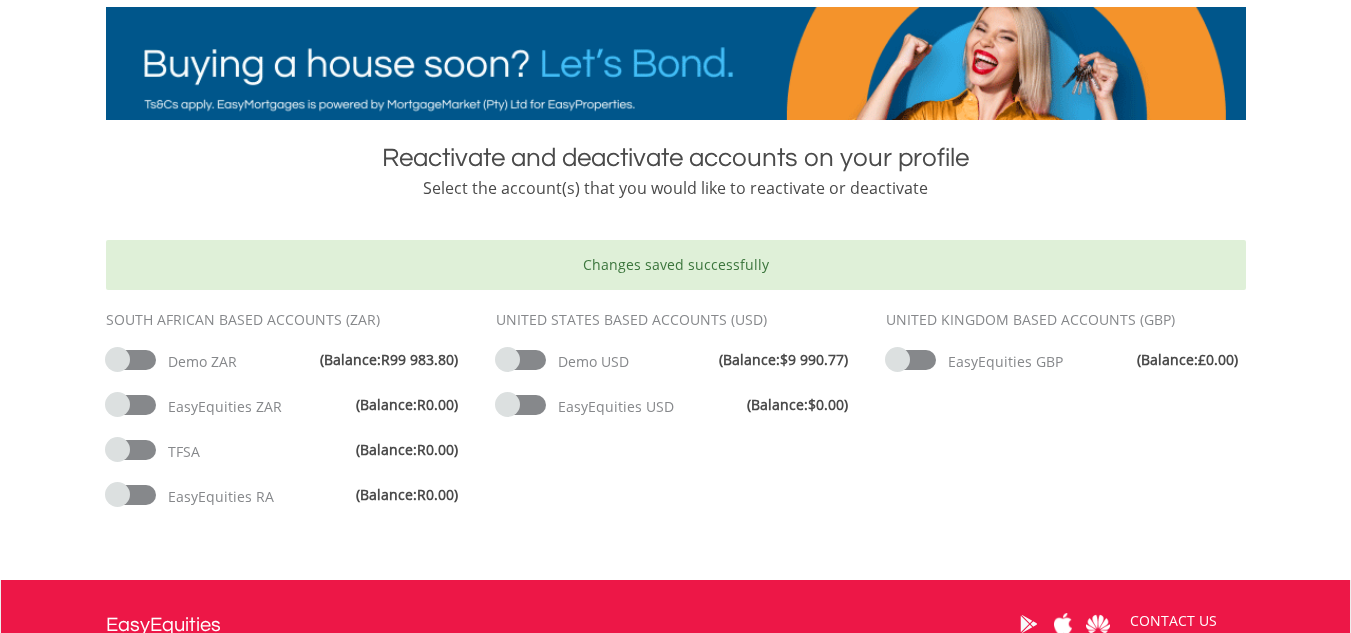 drag, startPoint x: 1365, startPoint y: 268, endPoint x: 1342, endPoint y: 420, distance: 153.73029 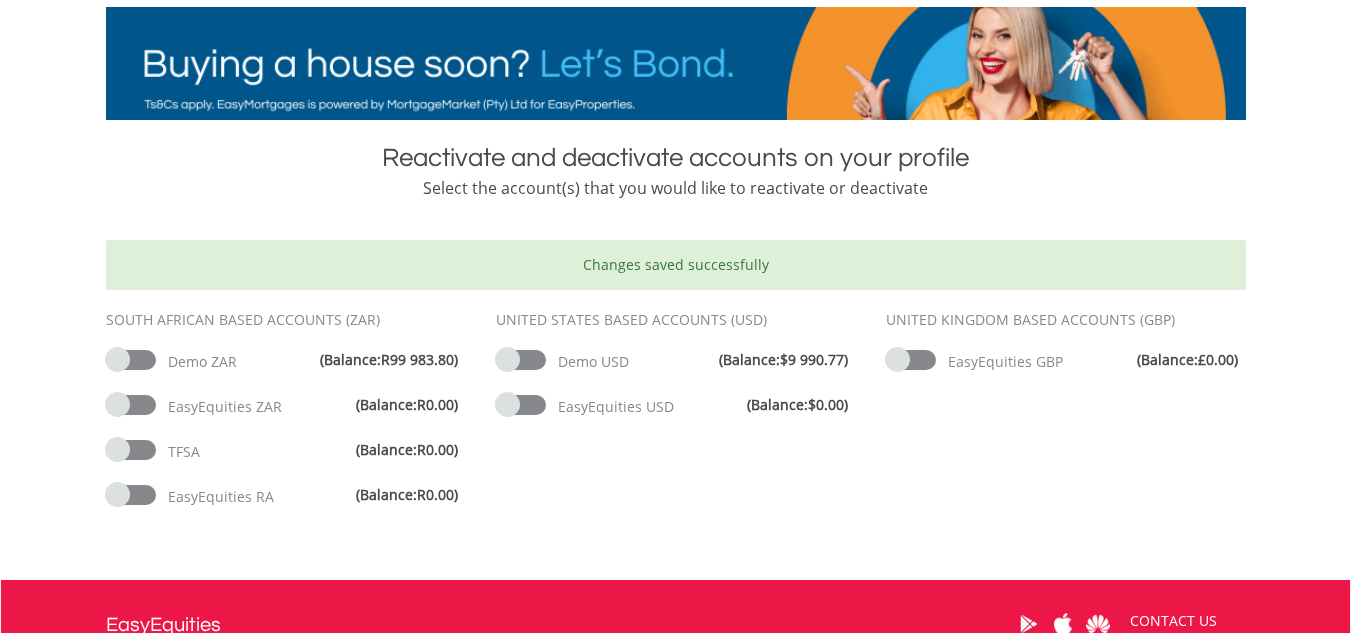 click on "My Investments
Invest Now
New Listings
Sell
My Recurring Investments
Pending Orders
Vouchers
Buy a Voucher
Redeem a Voucher
Account Management" at bounding box center (675, 294) 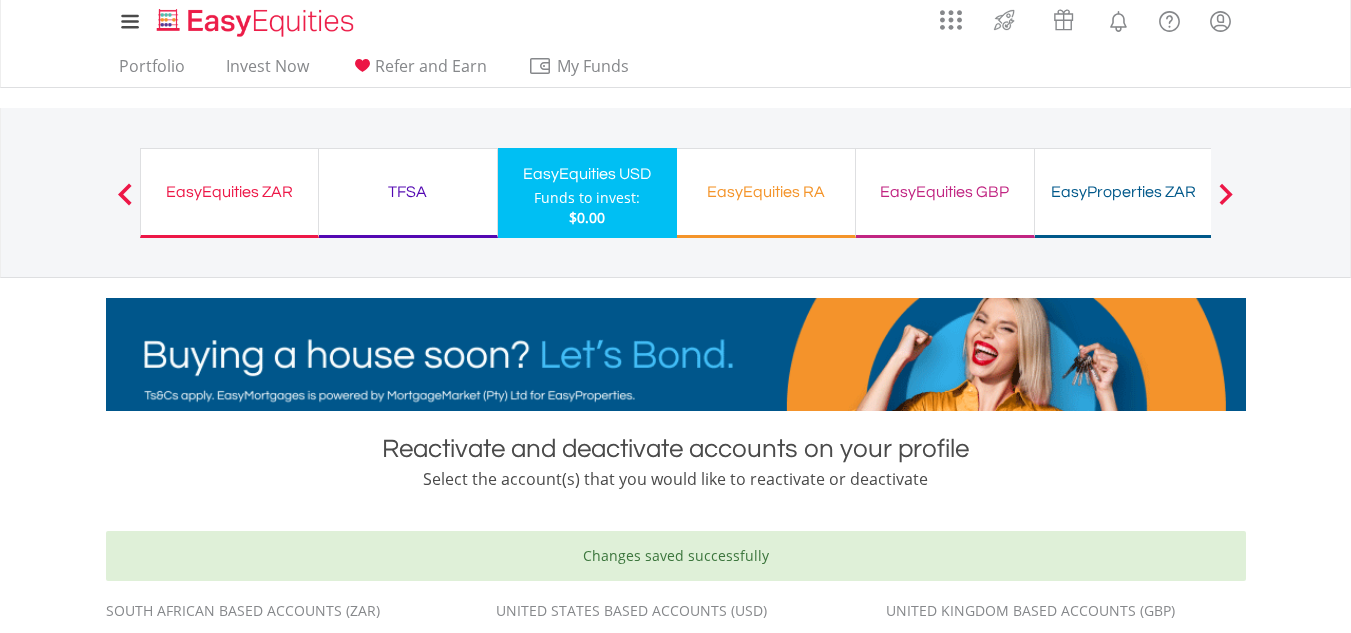 scroll, scrollTop: 0, scrollLeft: 0, axis: both 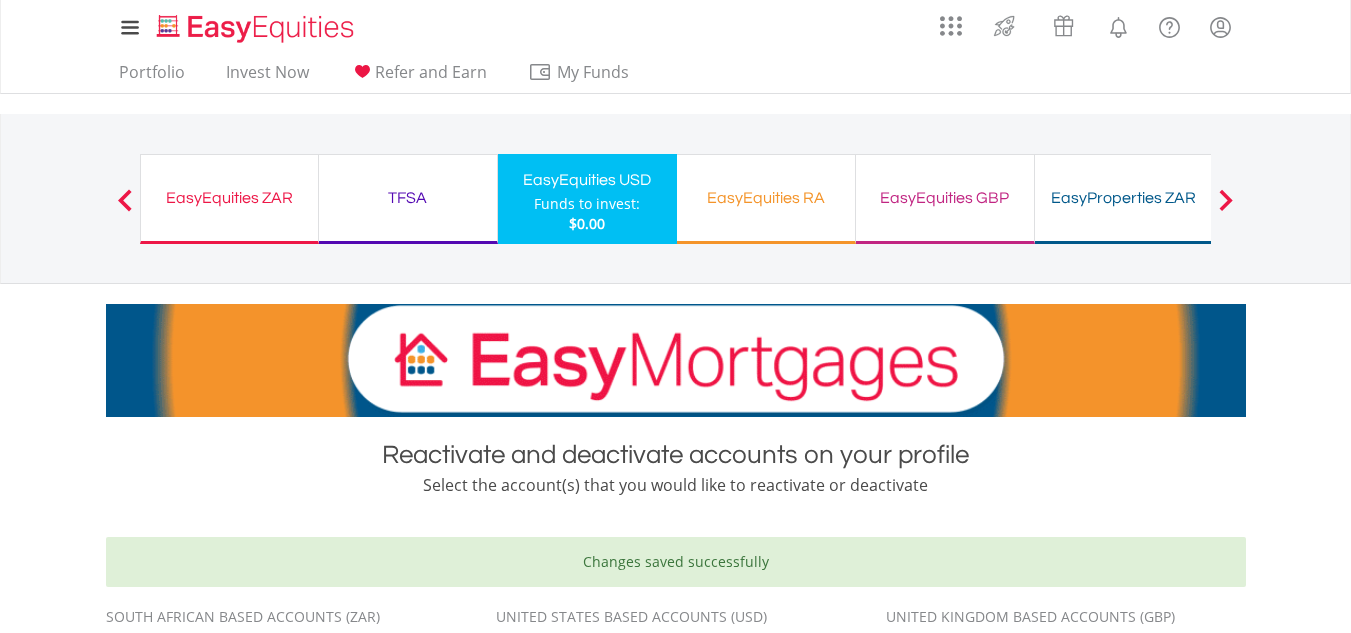 click at bounding box center [1226, 200] 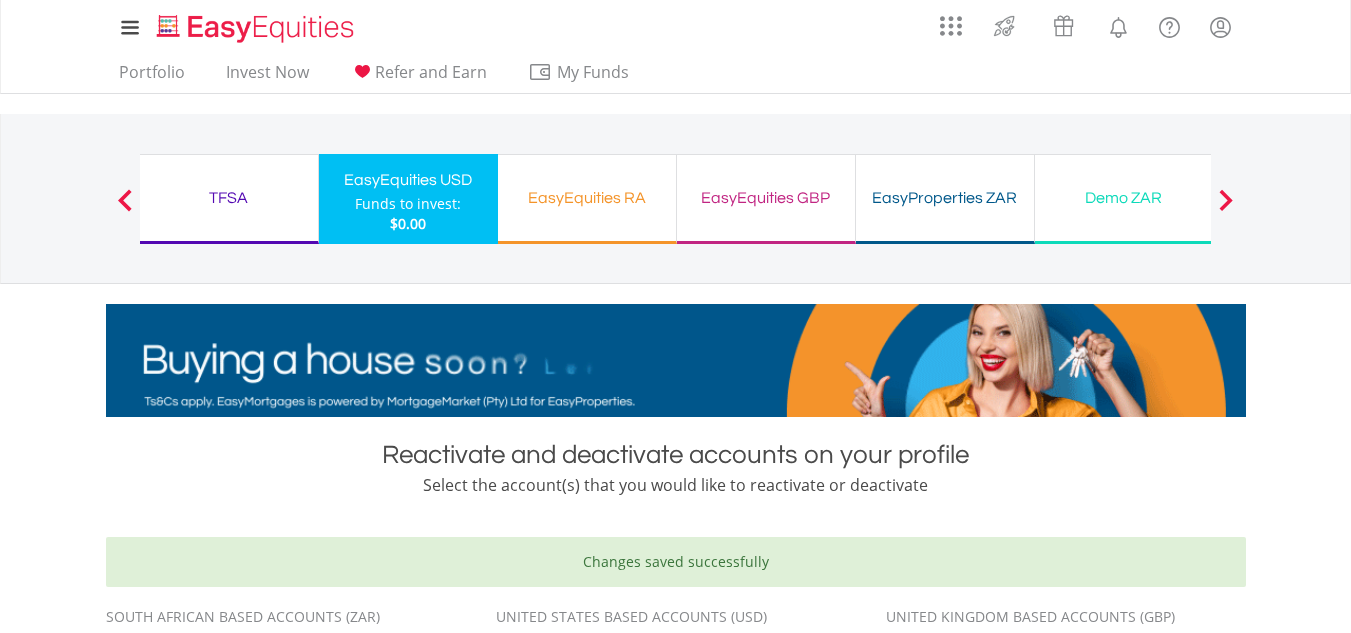 click on "EasyEquities GBP" at bounding box center [766, 198] 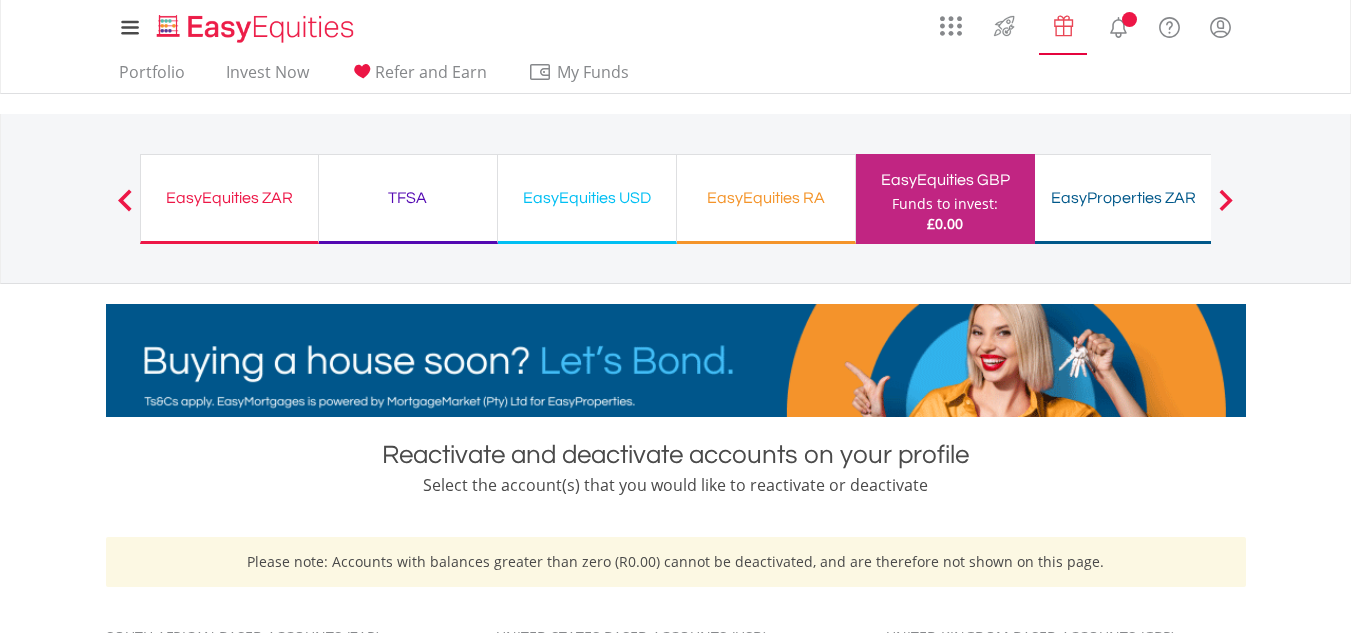 scroll, scrollTop: 0, scrollLeft: 0, axis: both 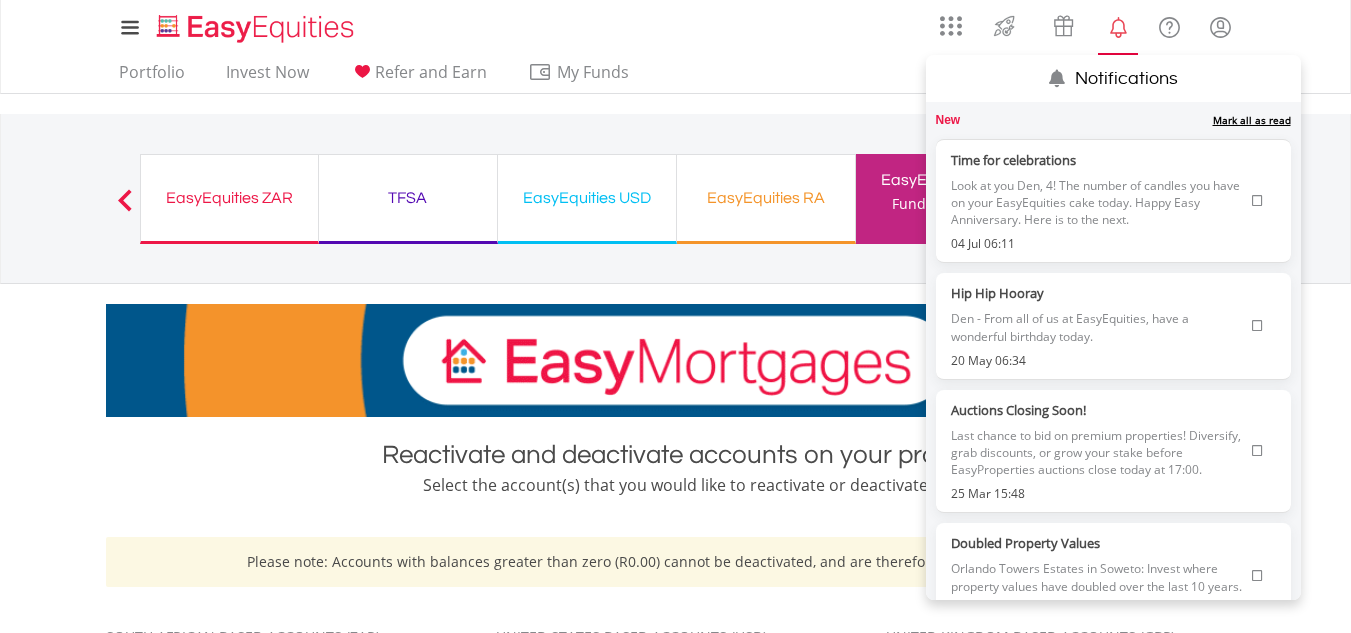 click on "Den - From all of us at EasyEquities, have a wonderful birthday today." at bounding box center [1097, 327] 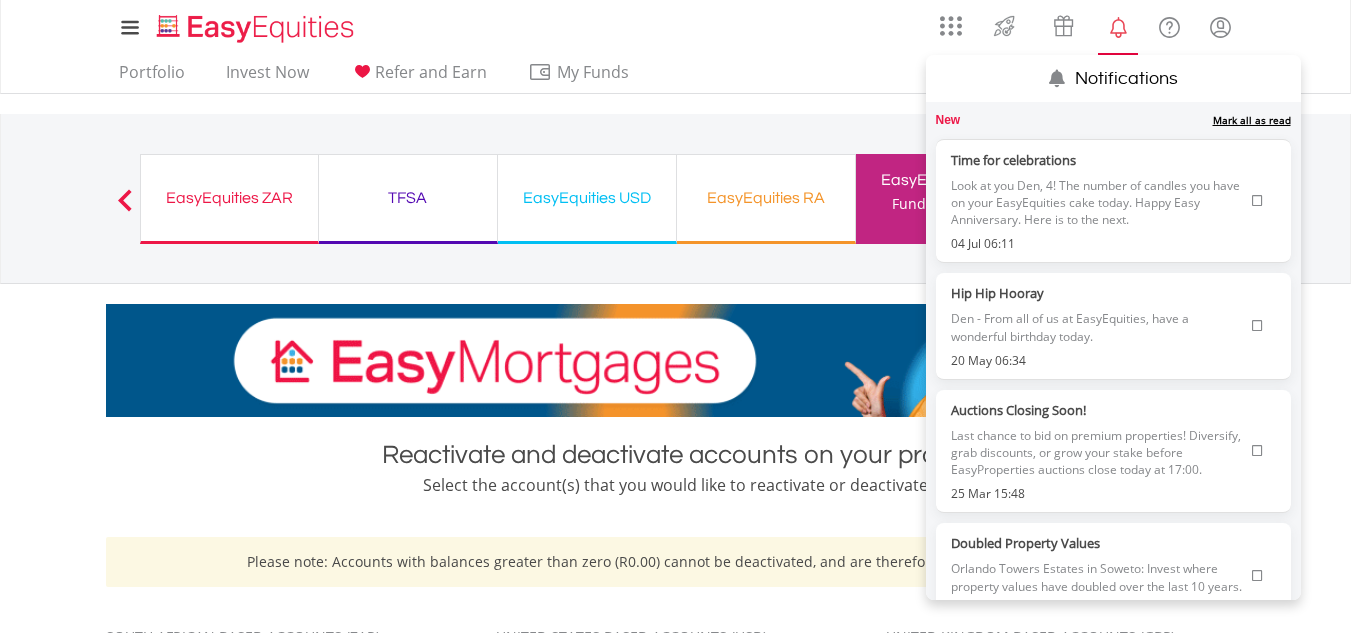 click on "Den - From all of us at EasyEquities, have a wonderful birthday today." at bounding box center (1097, 327) 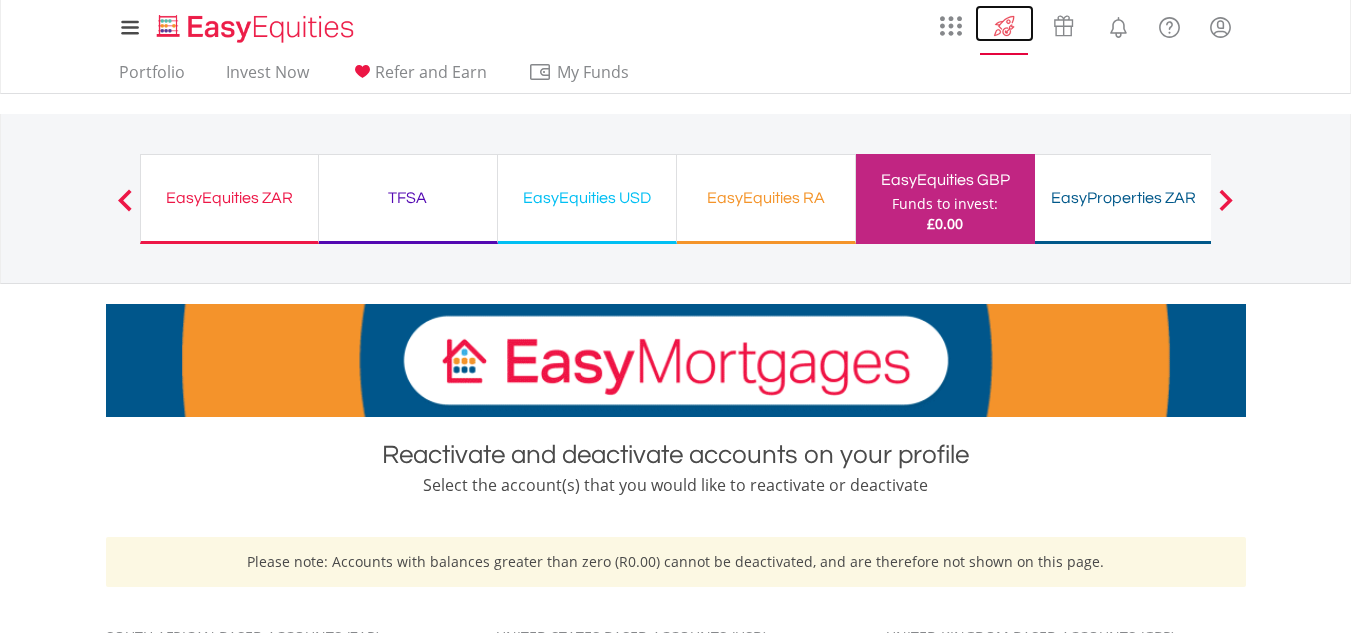click at bounding box center (1004, 26) 